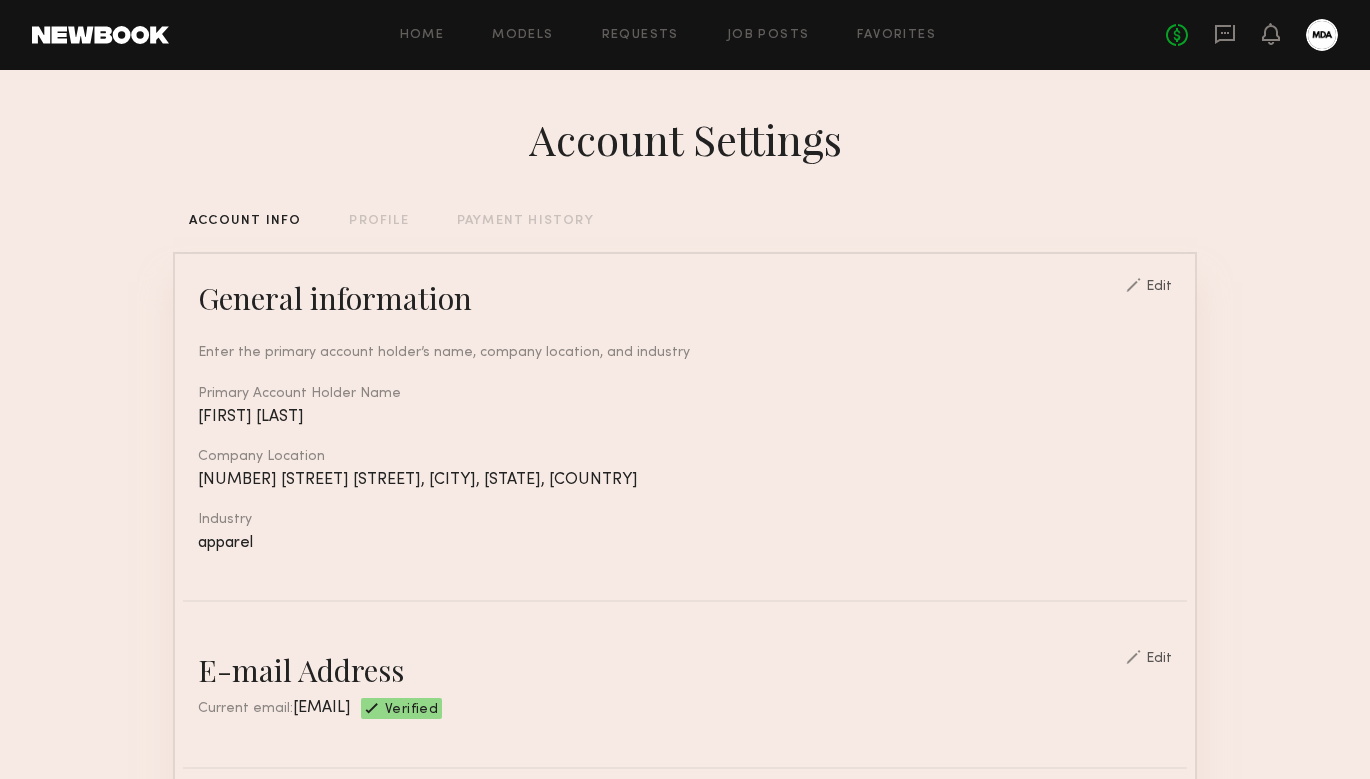 scroll, scrollTop: 0, scrollLeft: 0, axis: both 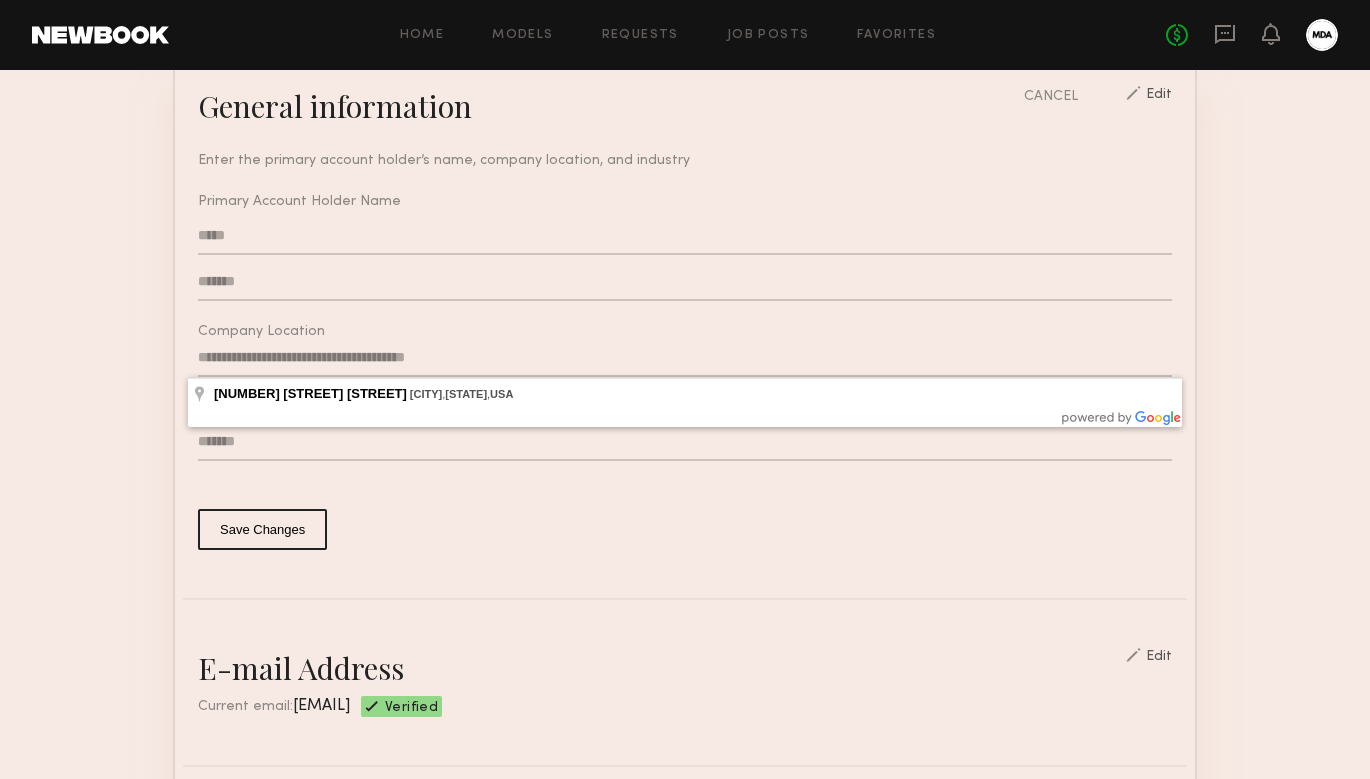 click on "**********" 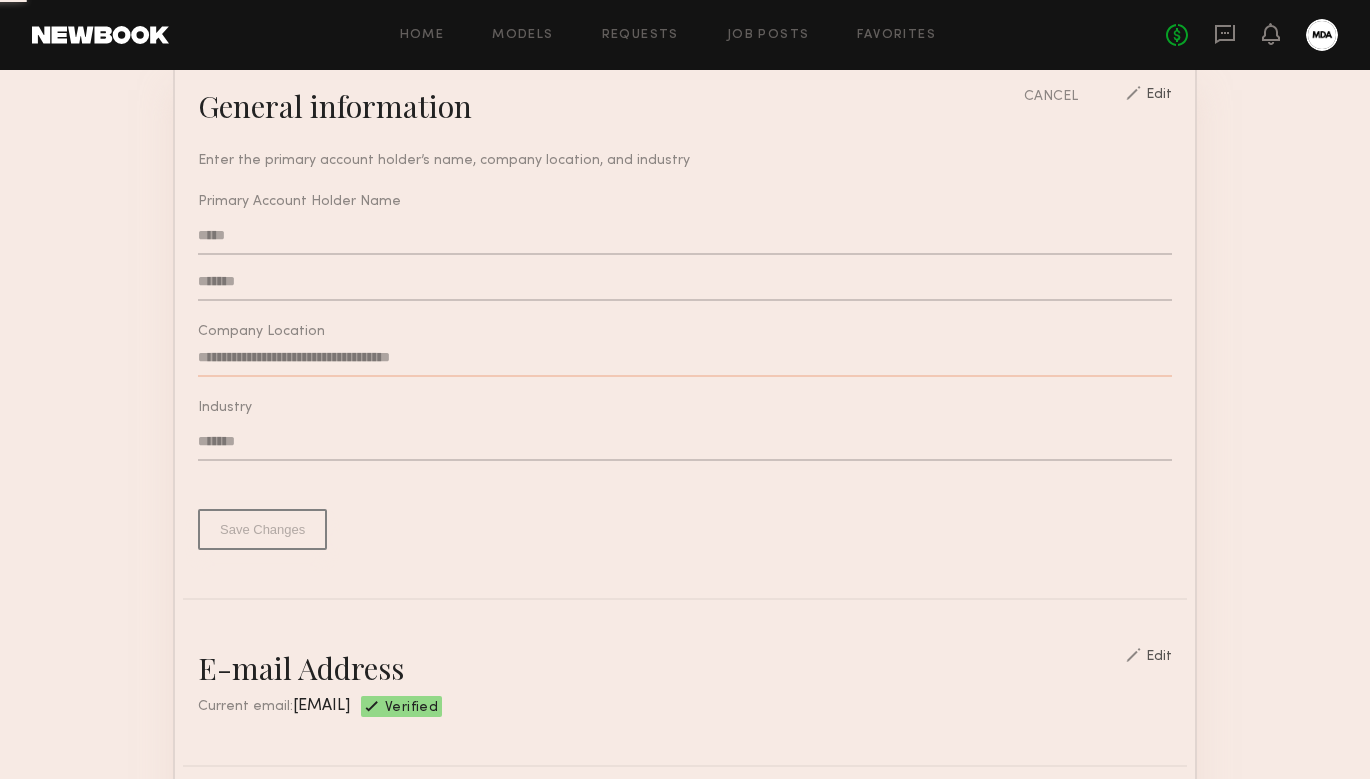 type on "**********" 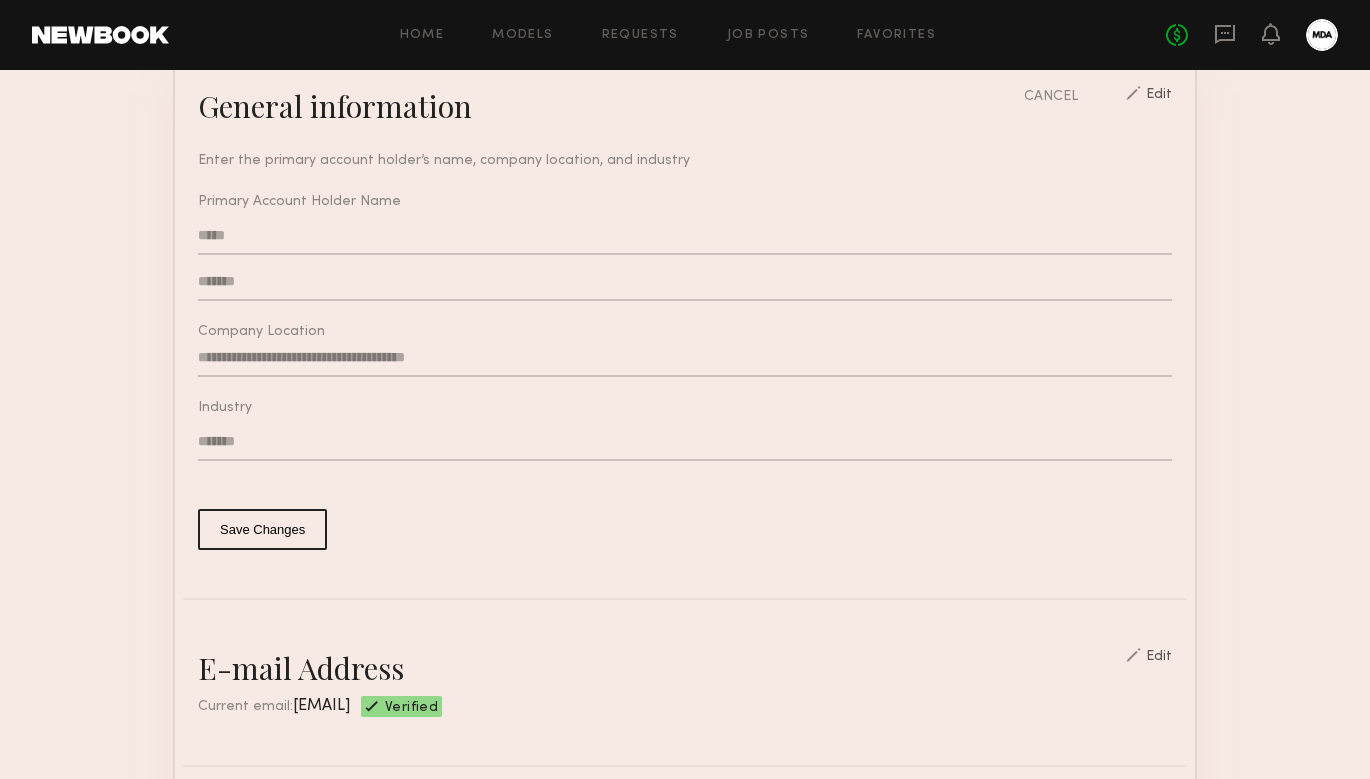 click on "*****" 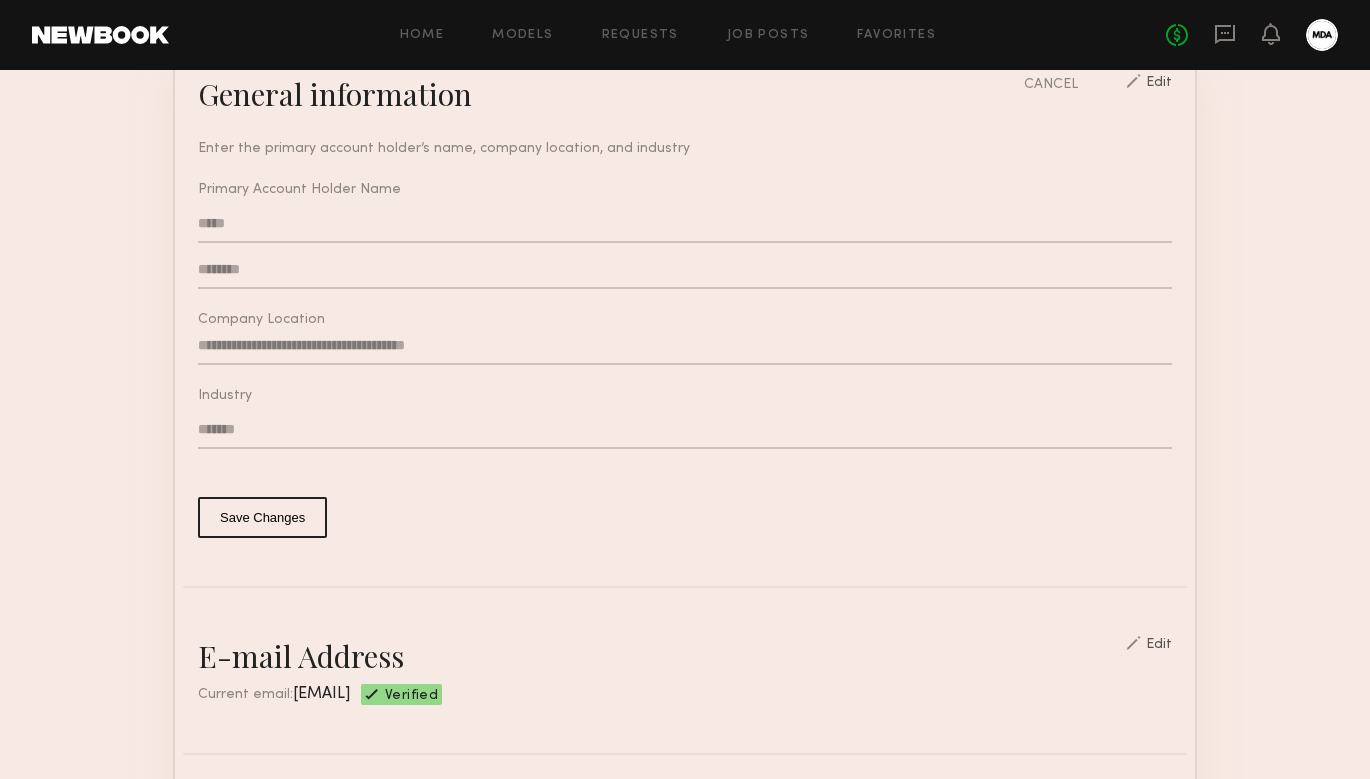 scroll, scrollTop: 204, scrollLeft: 0, axis: vertical 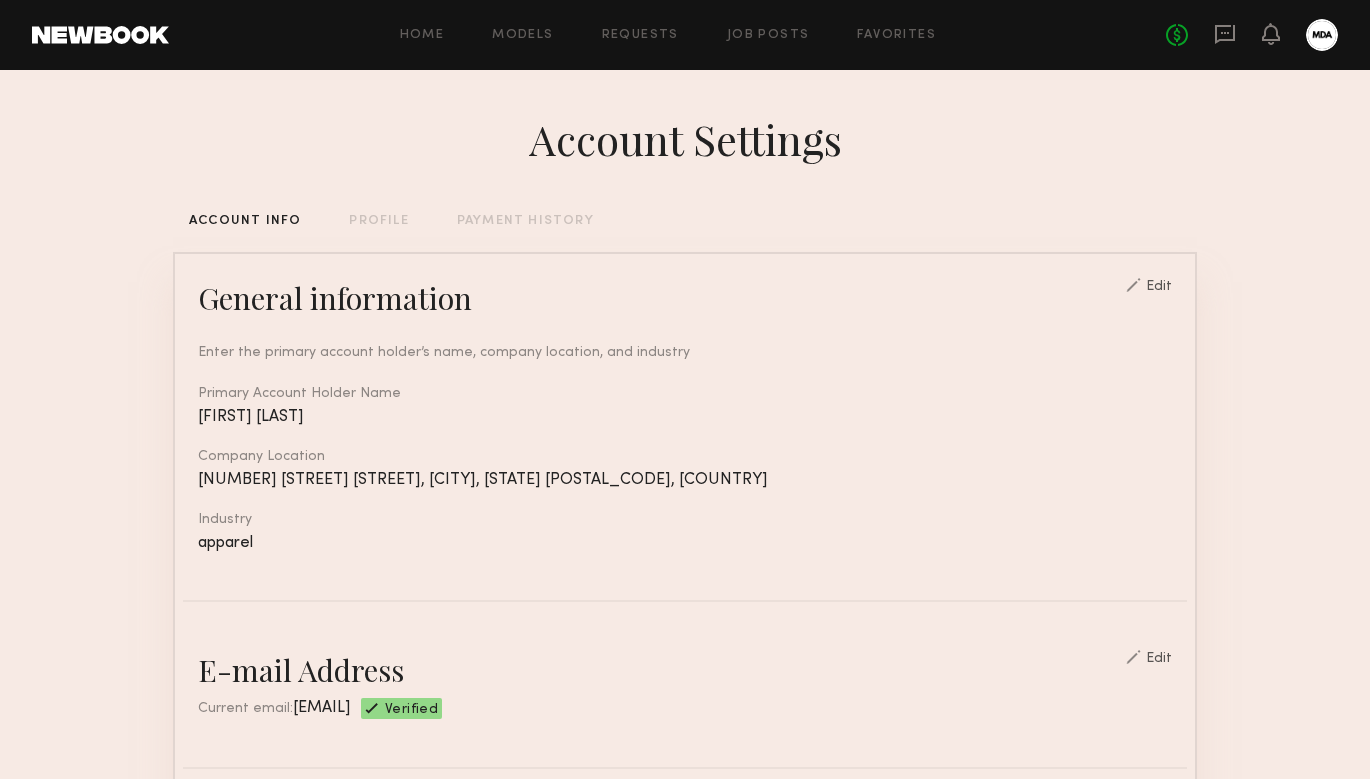 click on "PROFILE" 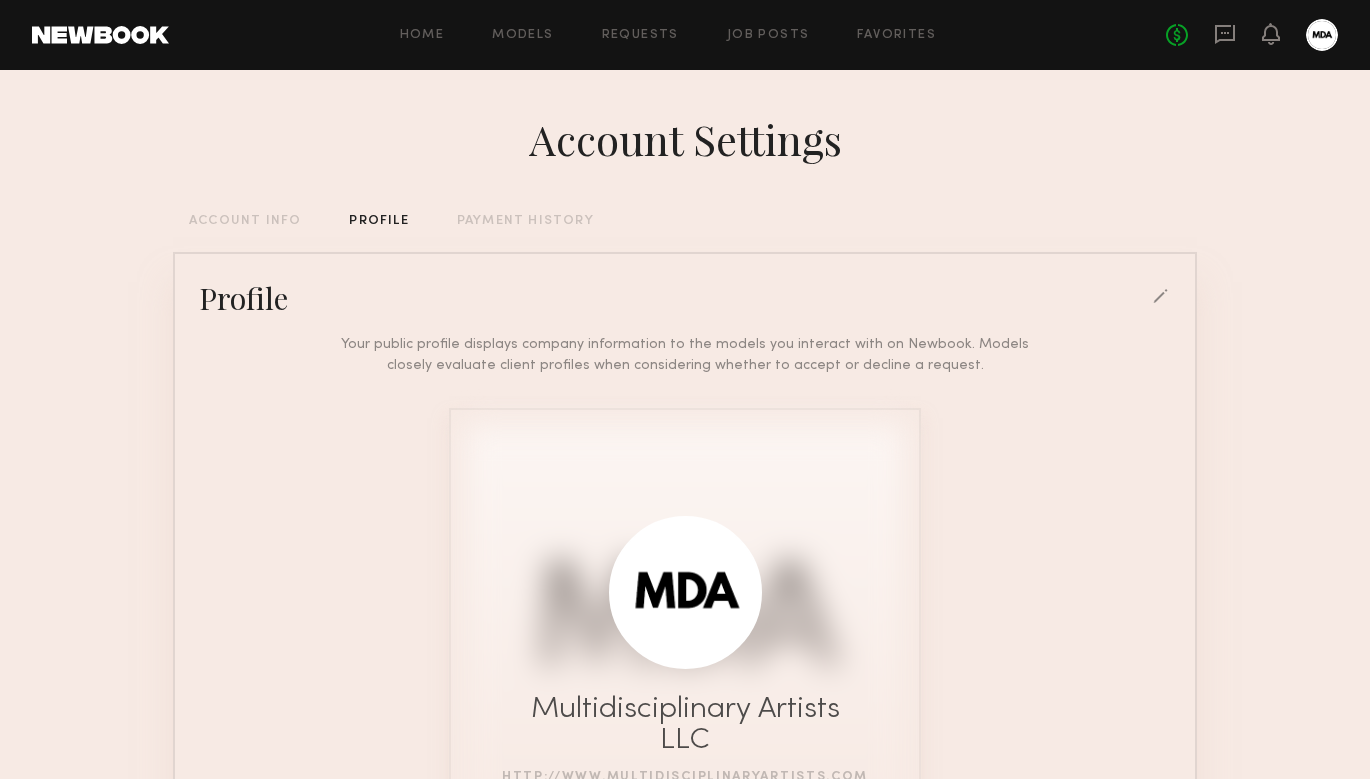 click 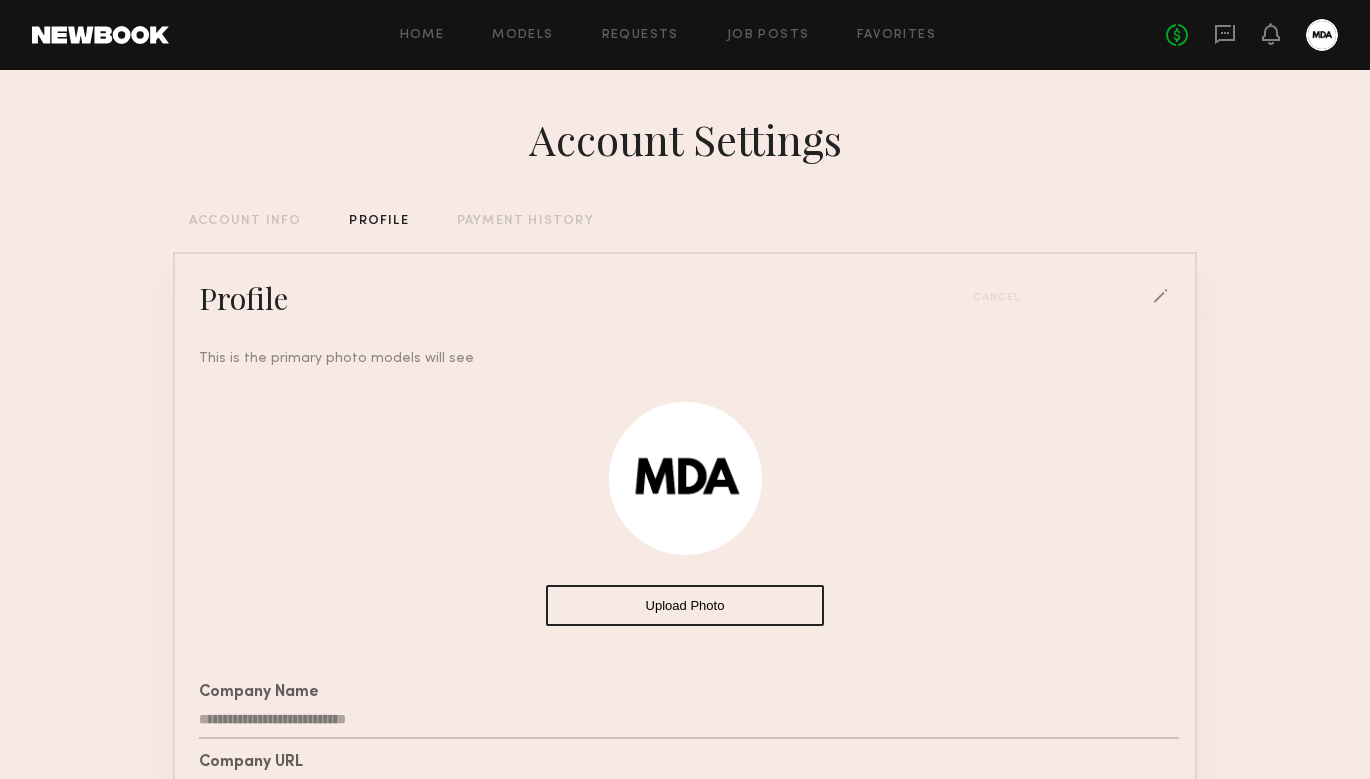 click 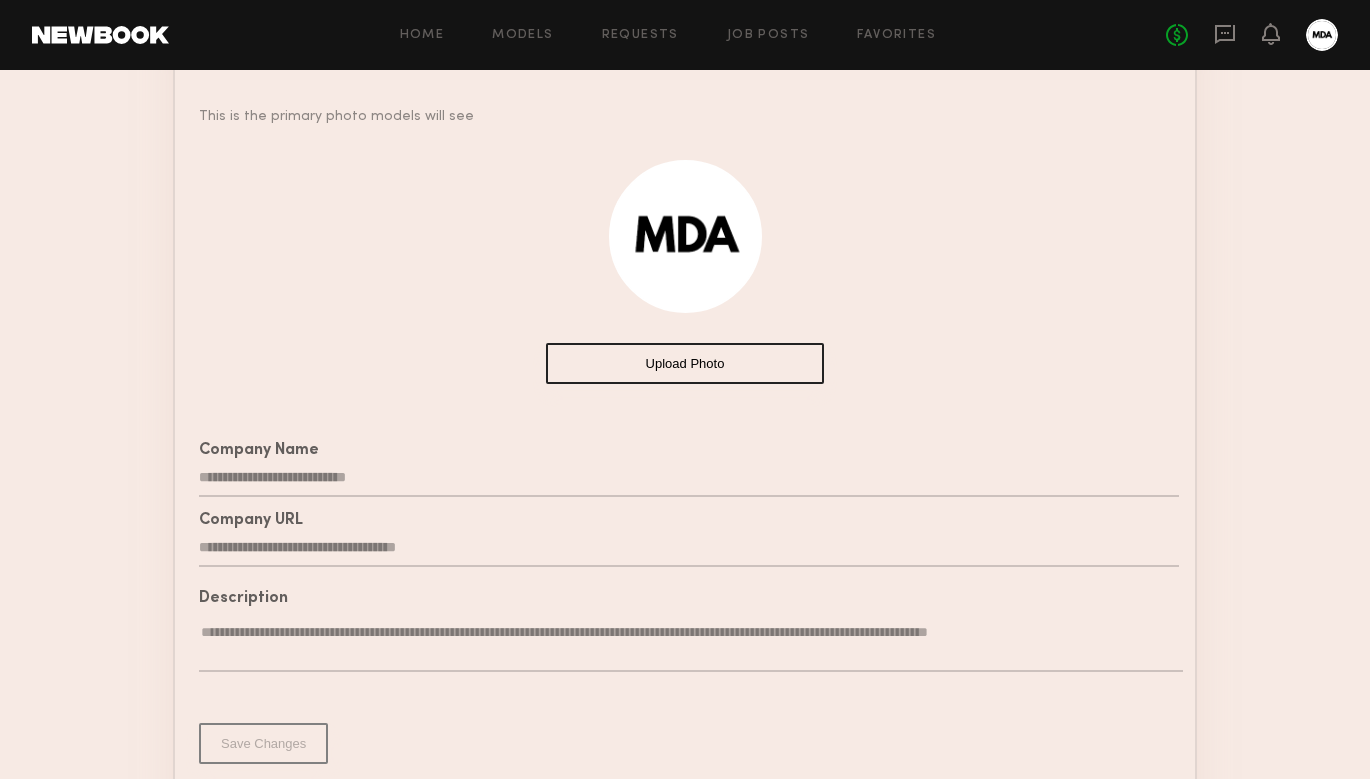 scroll, scrollTop: 246, scrollLeft: 0, axis: vertical 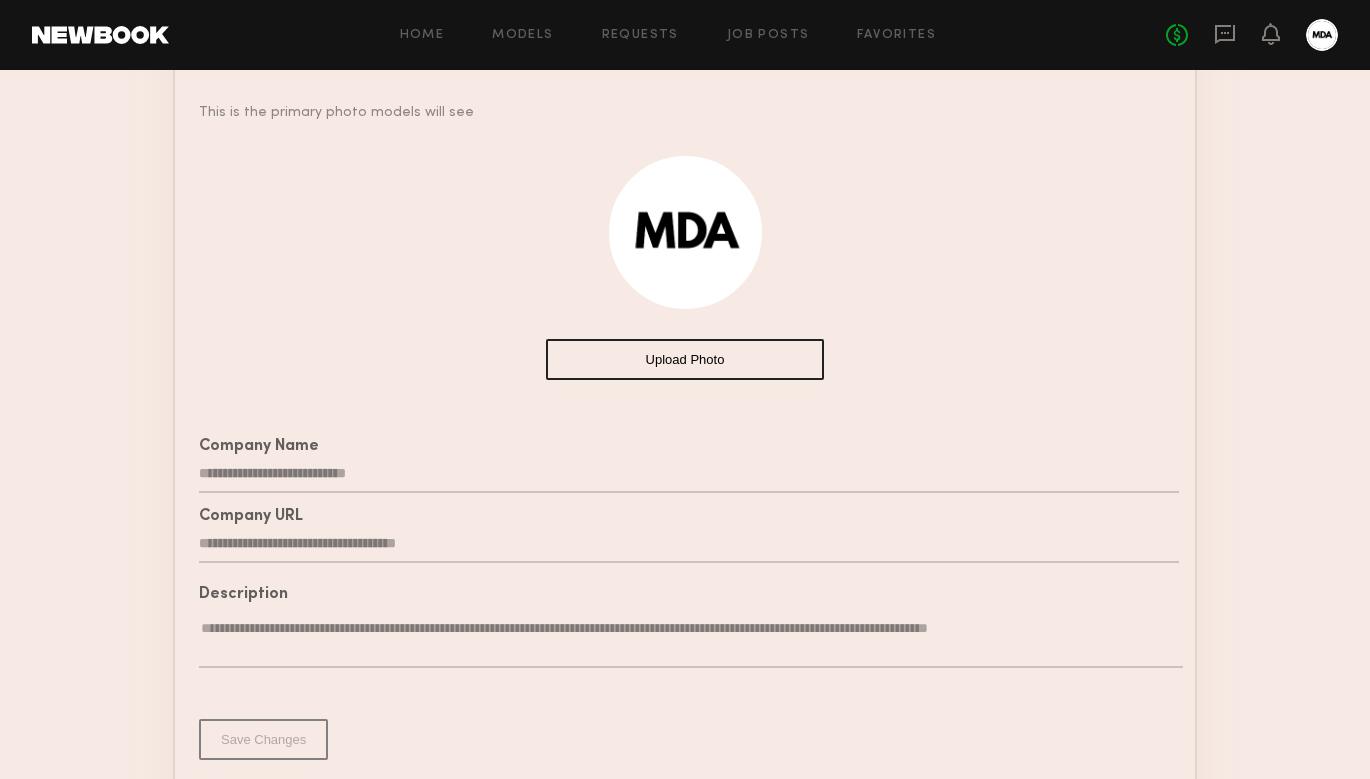 click on "**********" 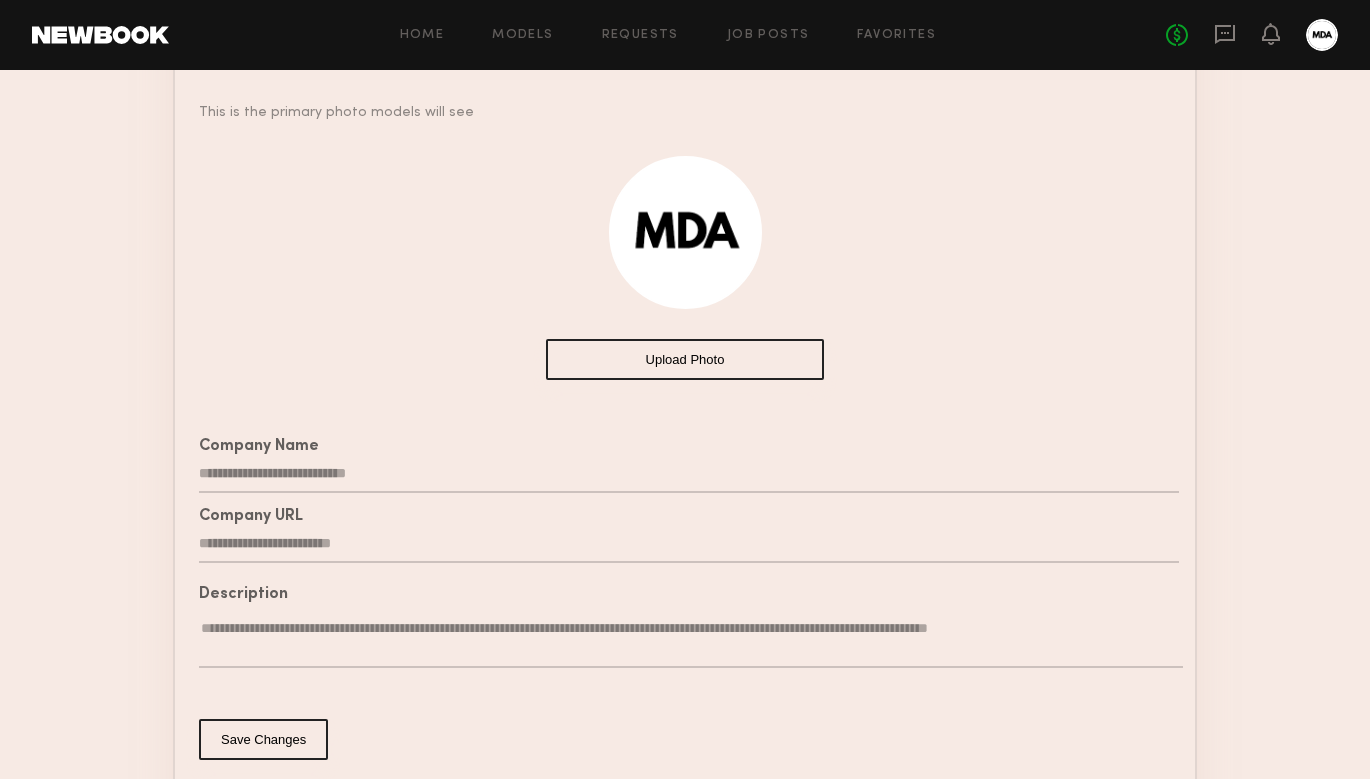 type on "**********" 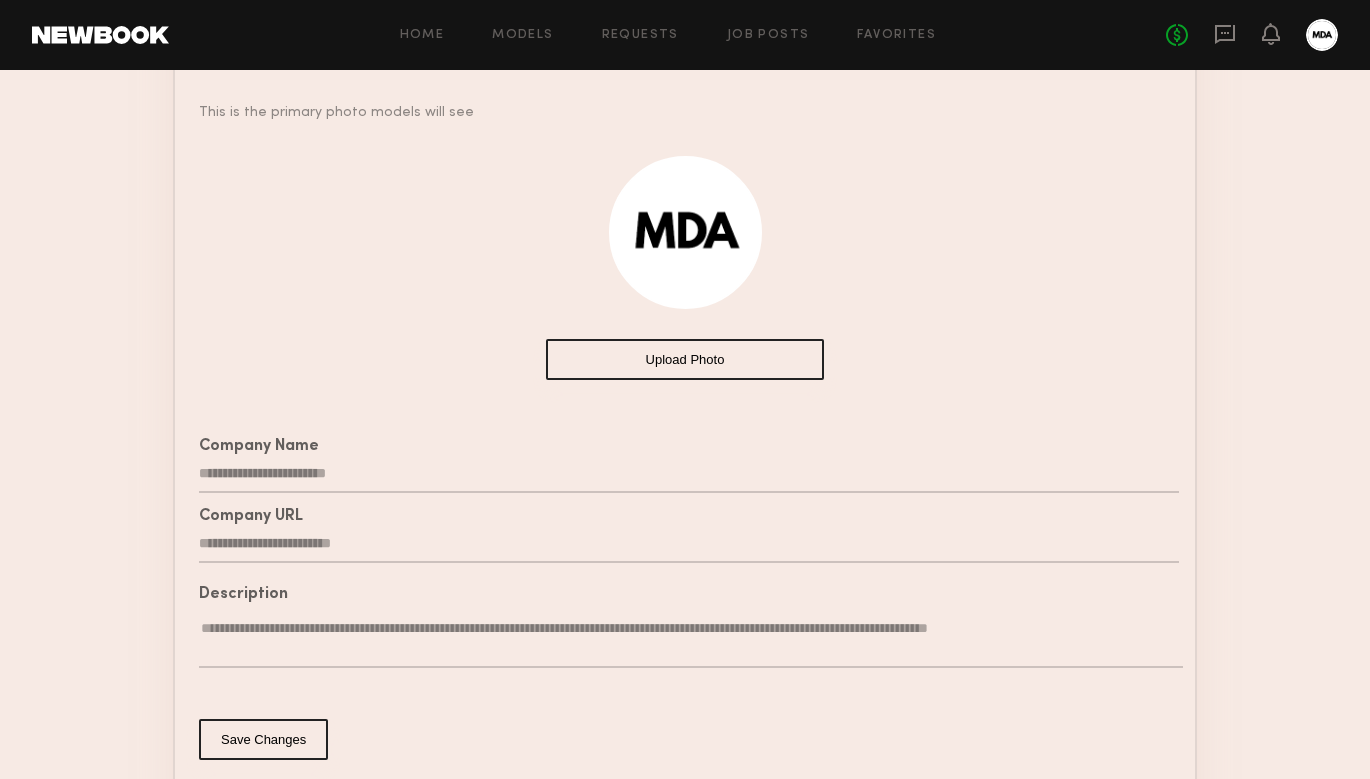 type on "**********" 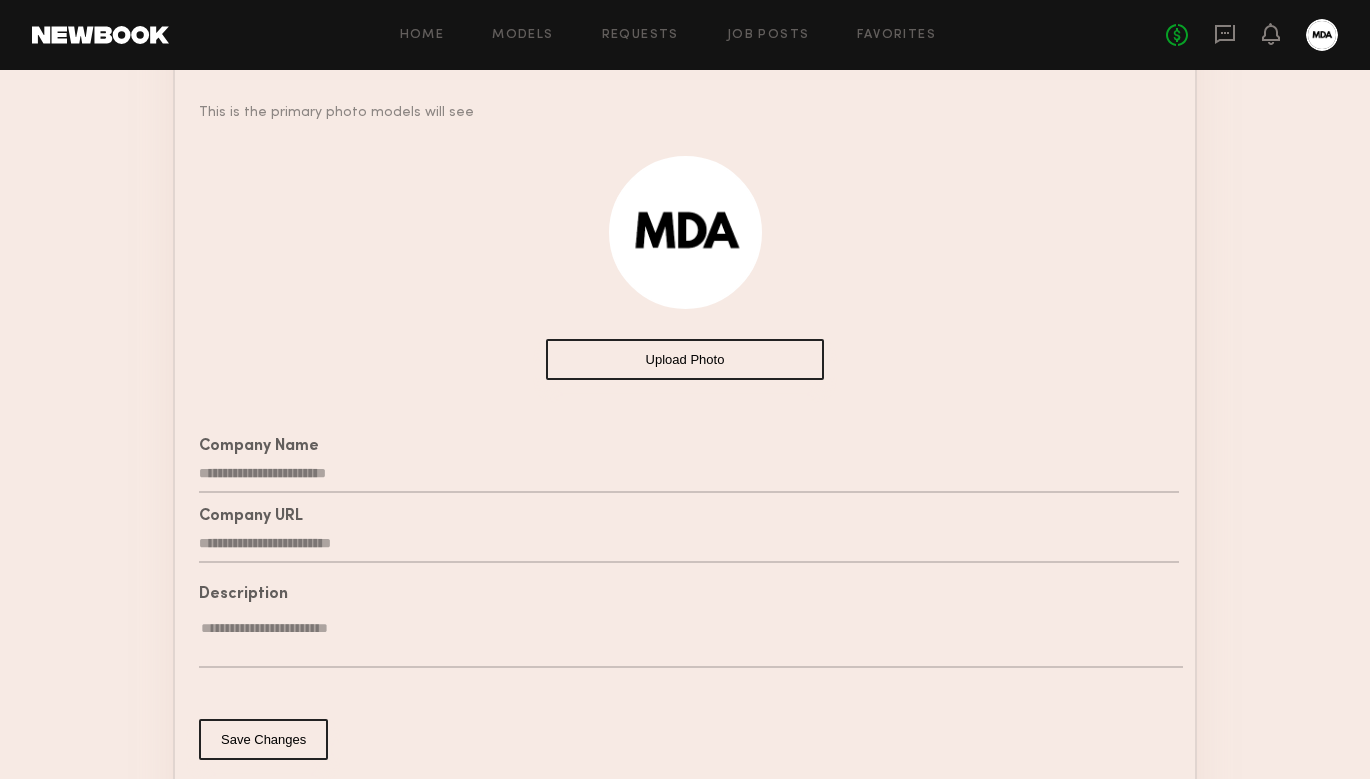 click on "Save Changes" 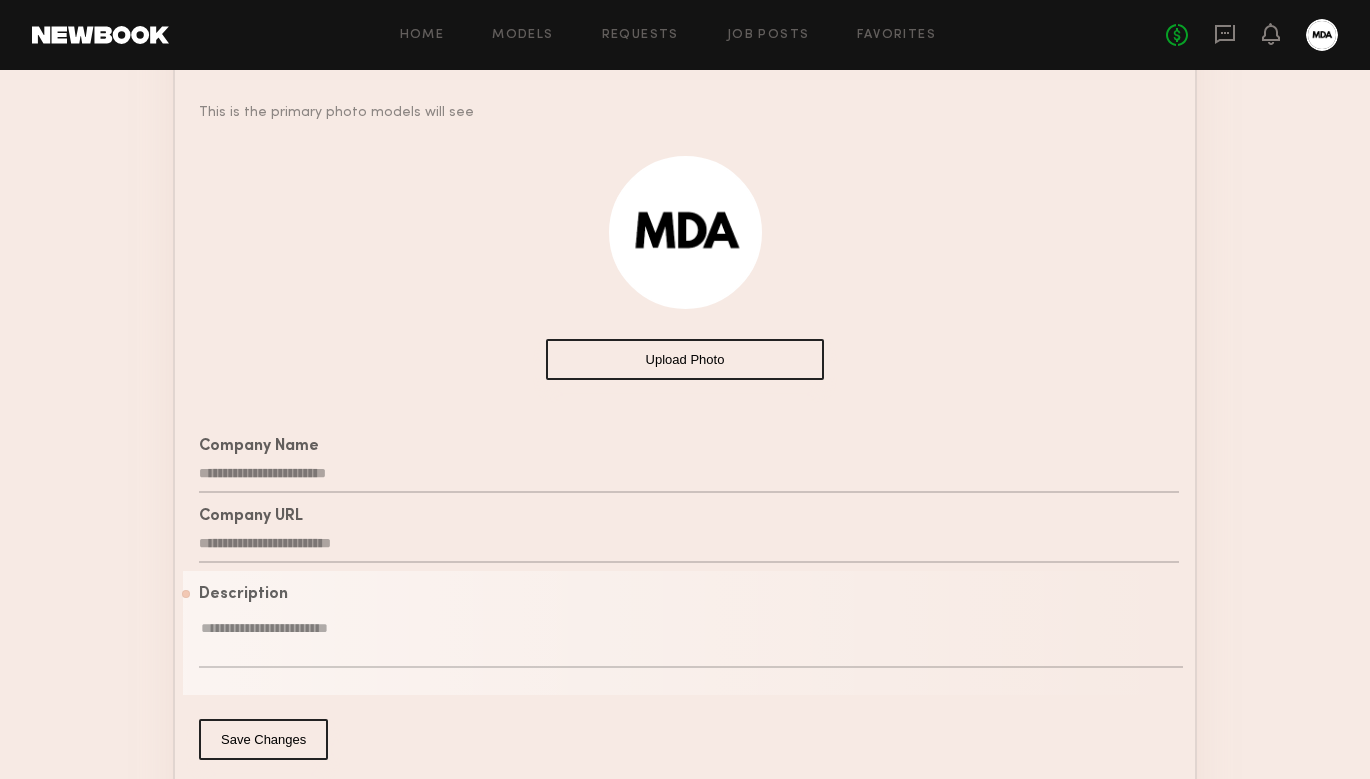 click 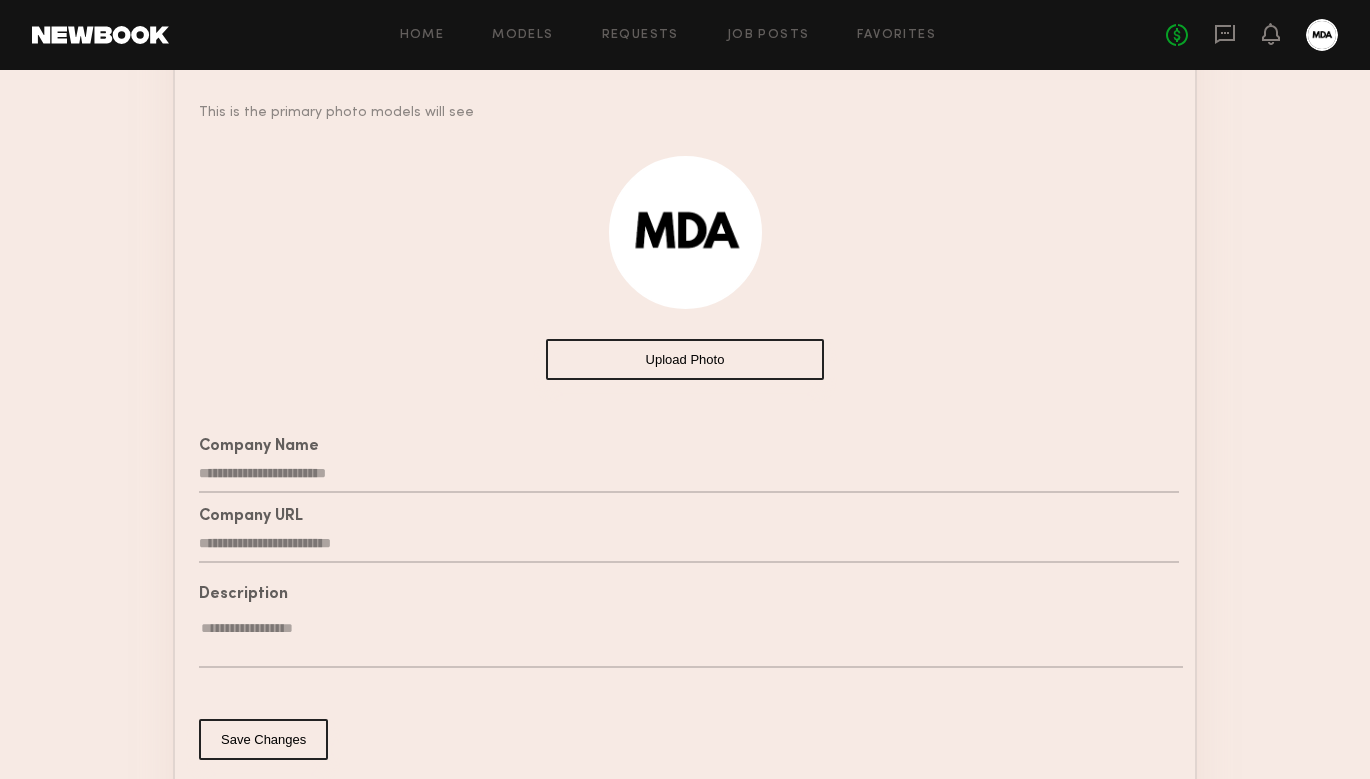 type on "**********" 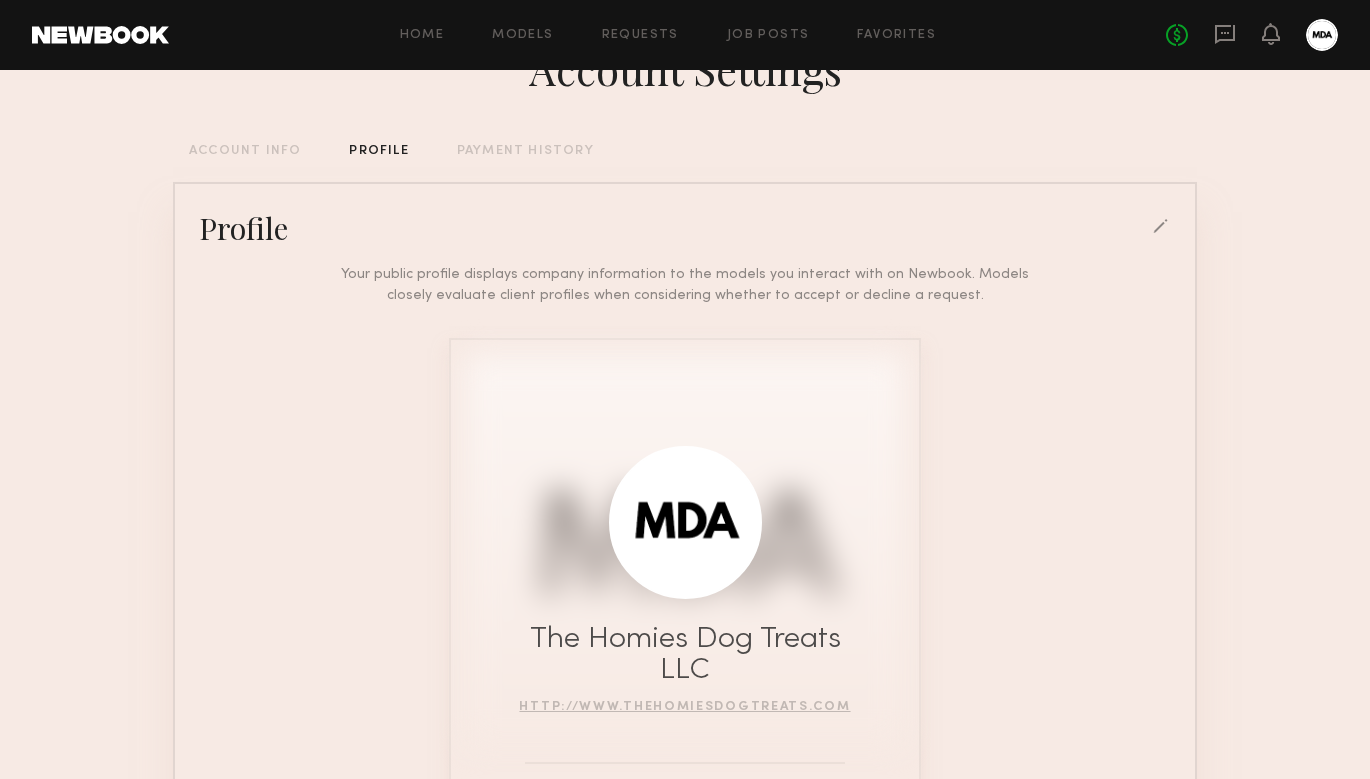 scroll, scrollTop: 27, scrollLeft: 0, axis: vertical 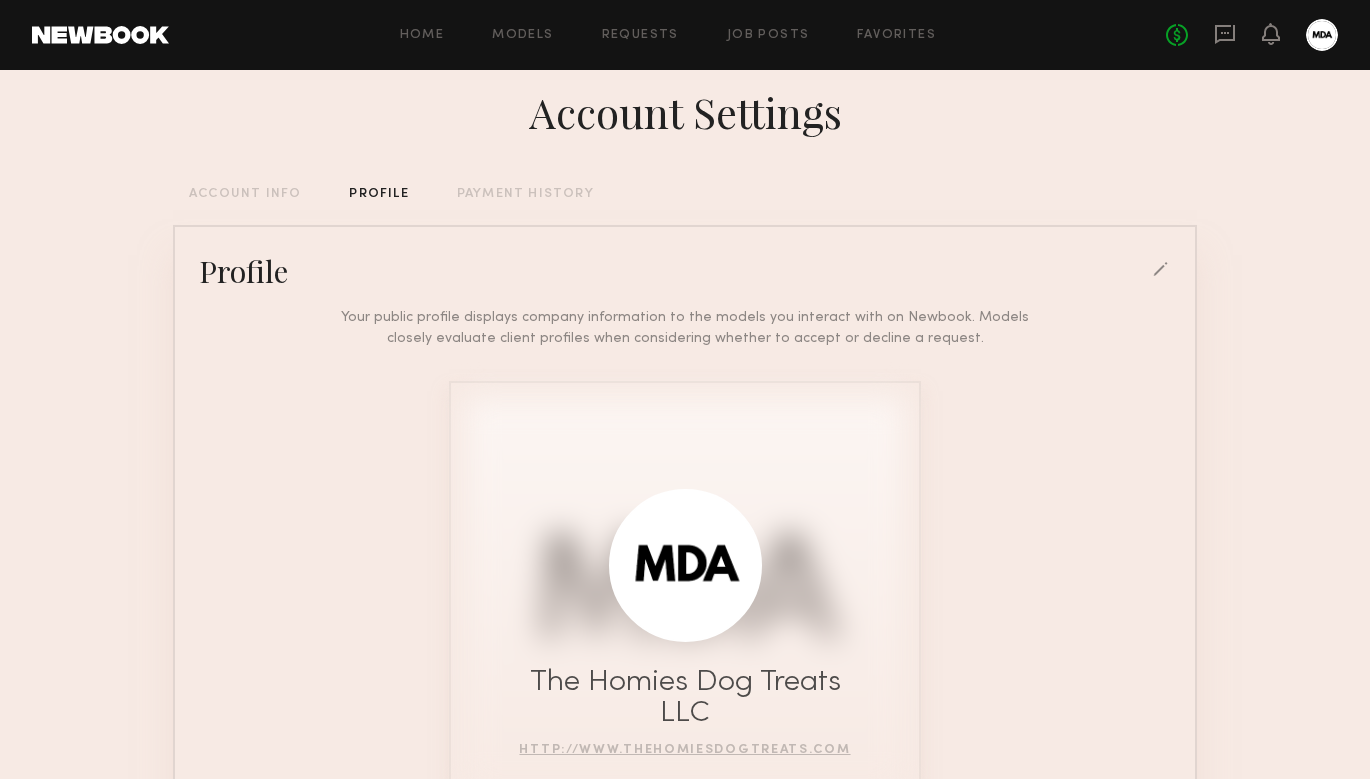 click 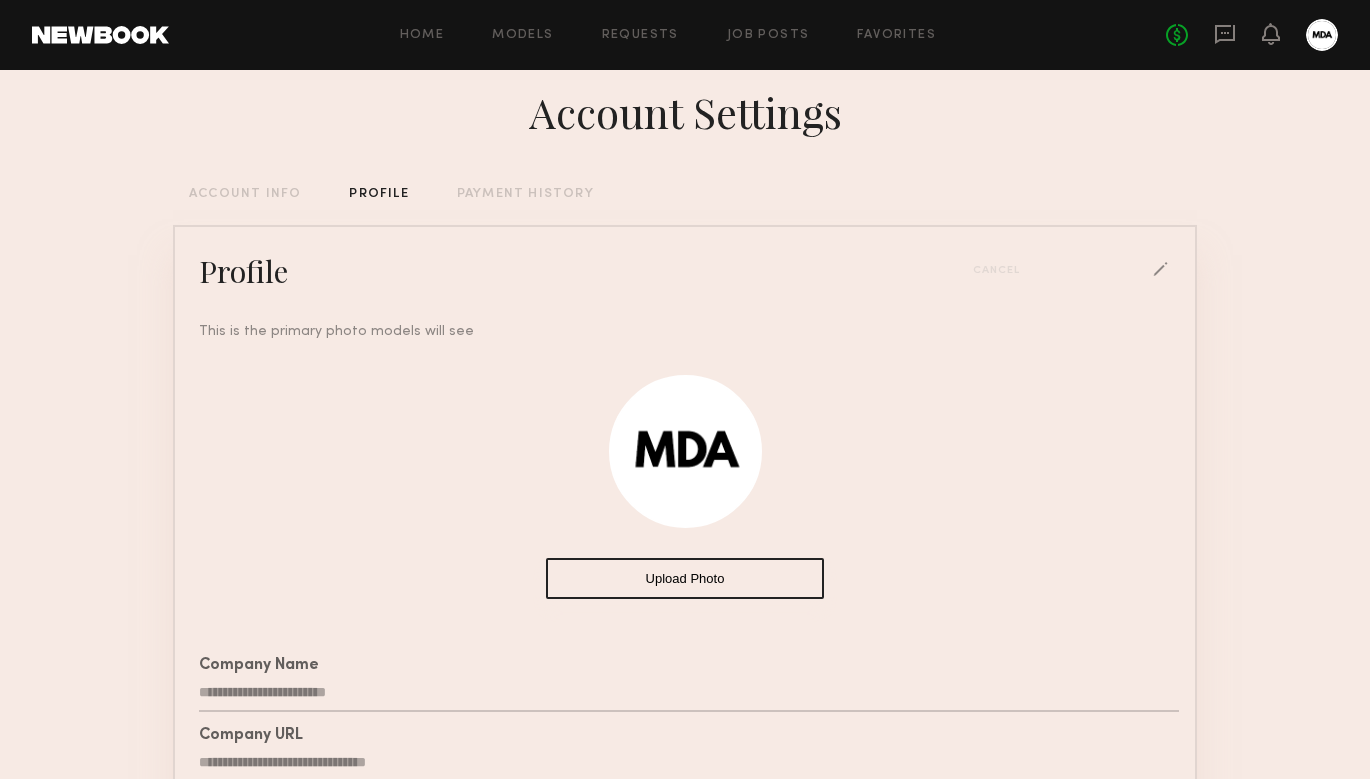 click 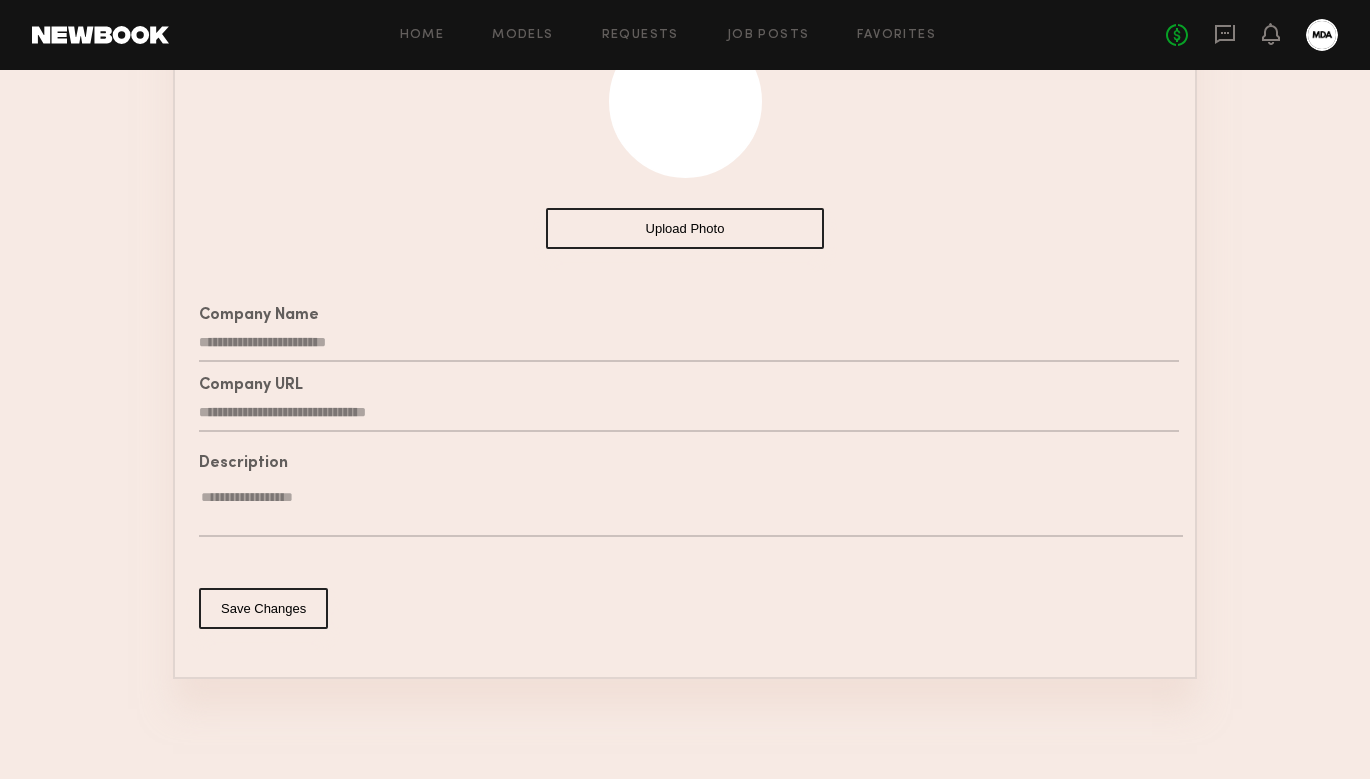 scroll, scrollTop: 379, scrollLeft: 0, axis: vertical 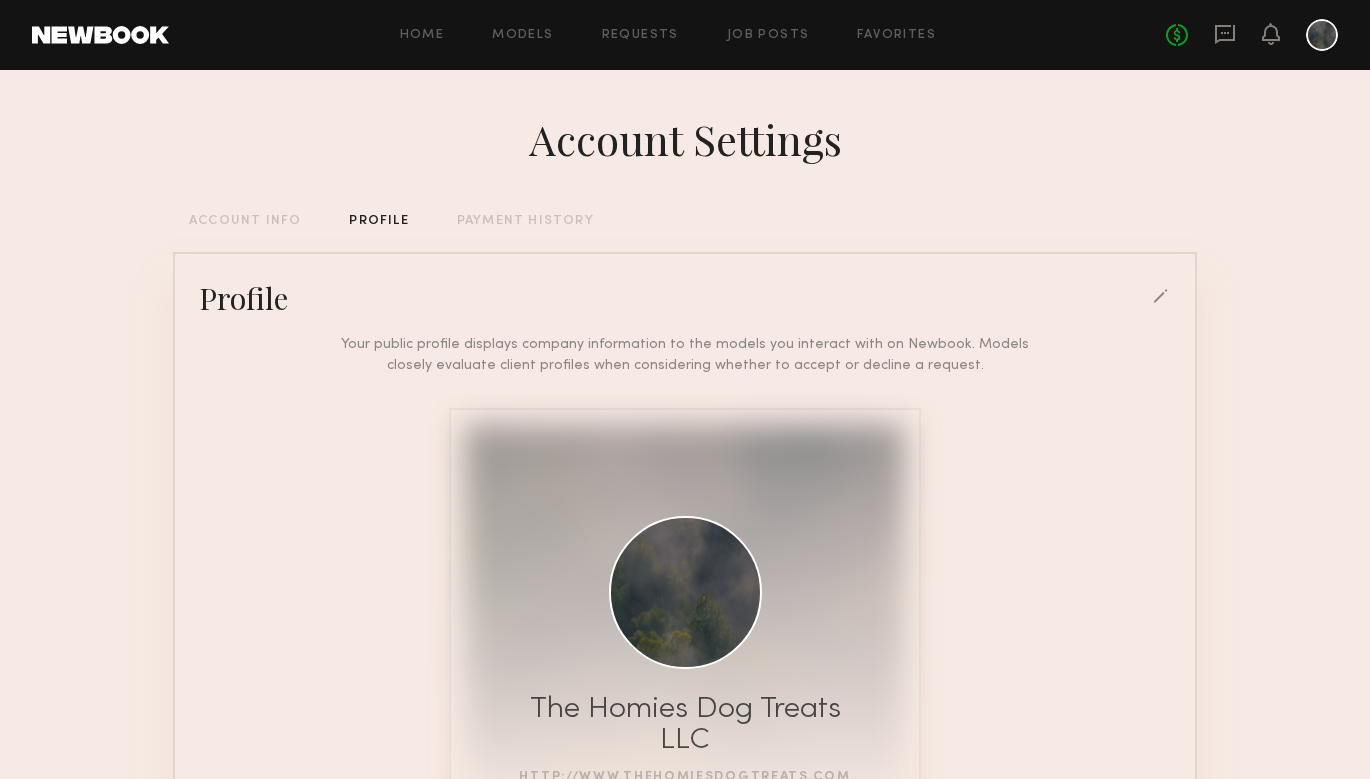 click on "ACCOUNT INFO" 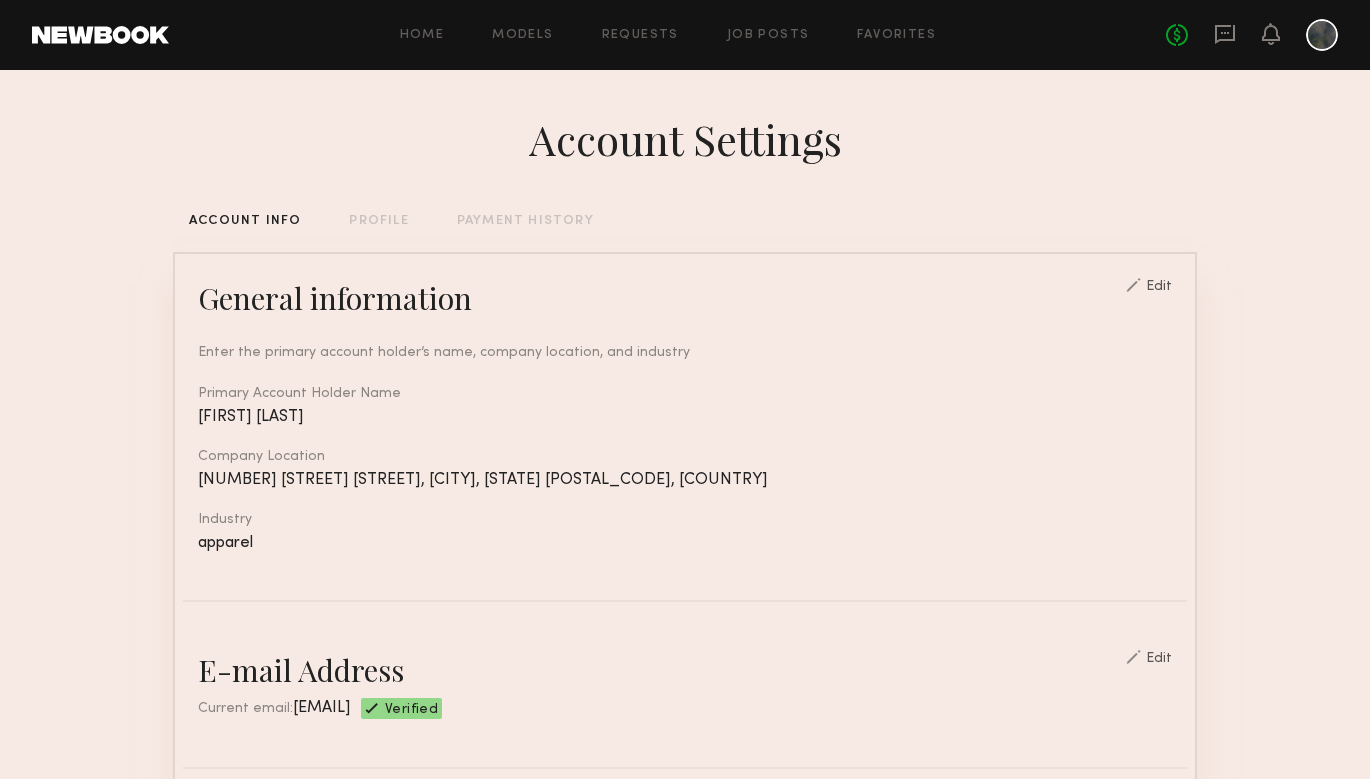 click on "PROFILE" 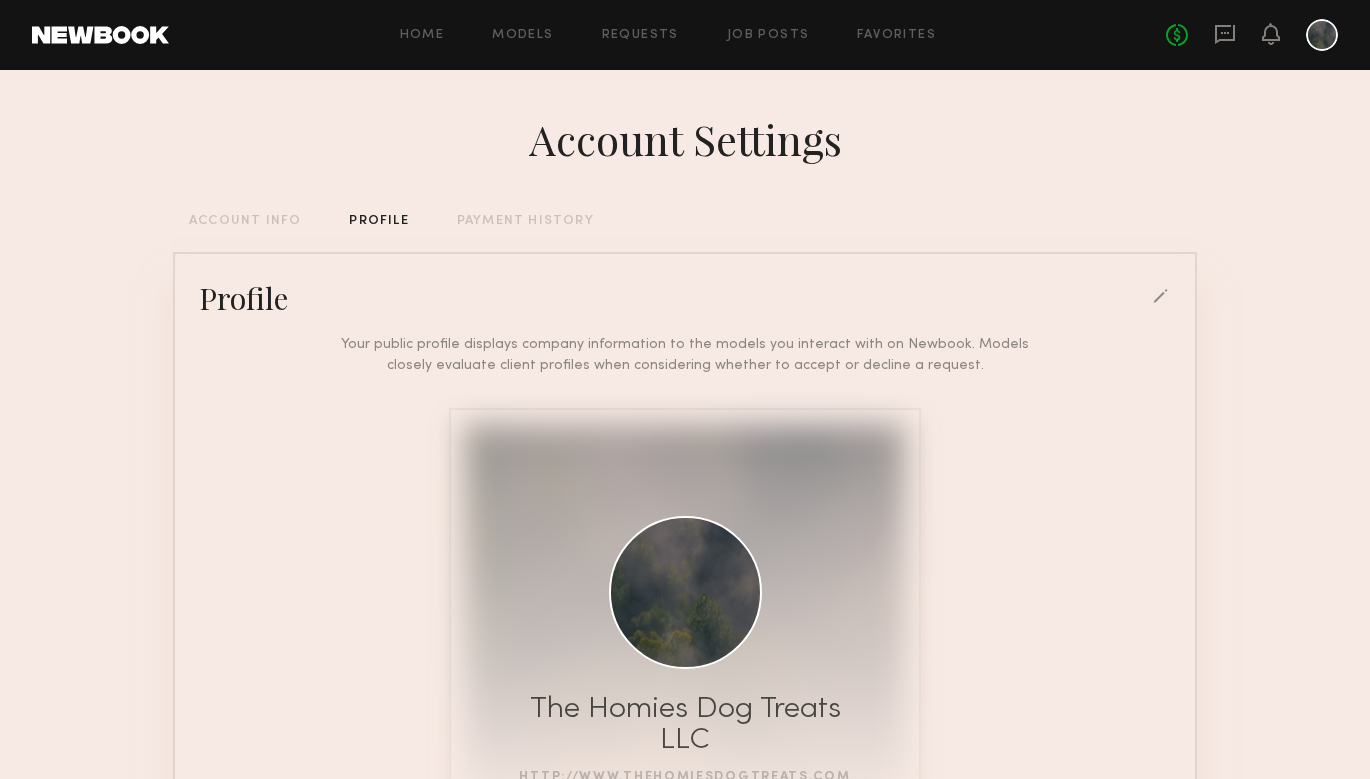 click on "PAYMENT HISTORY" 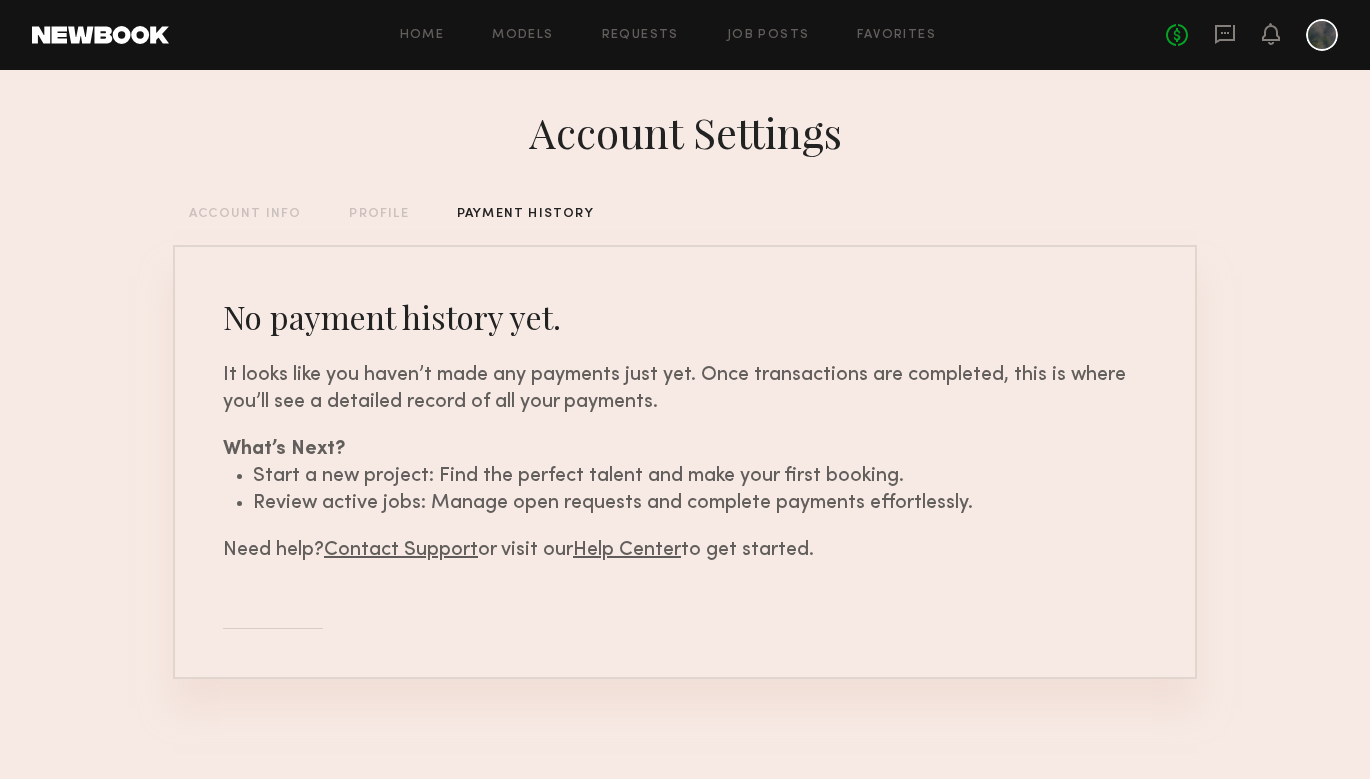 scroll, scrollTop: 7, scrollLeft: 0, axis: vertical 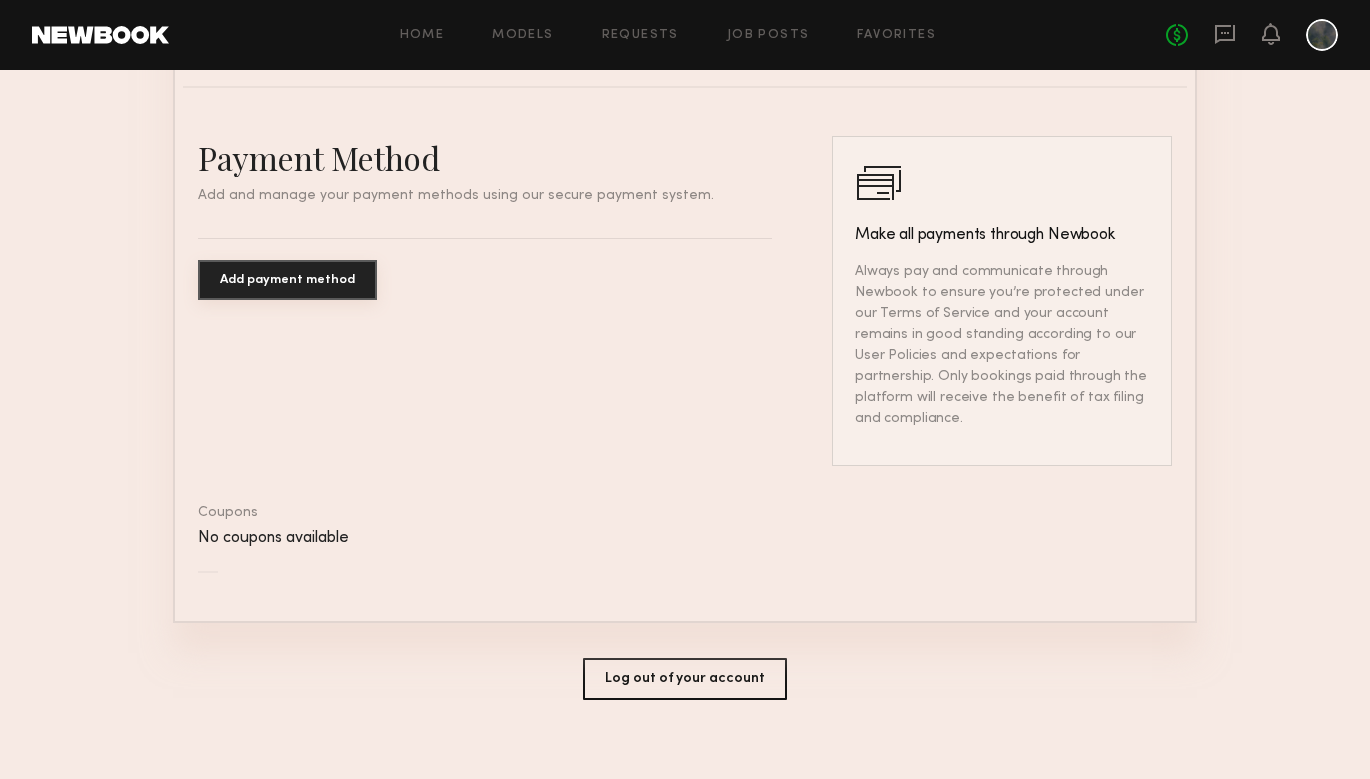 click 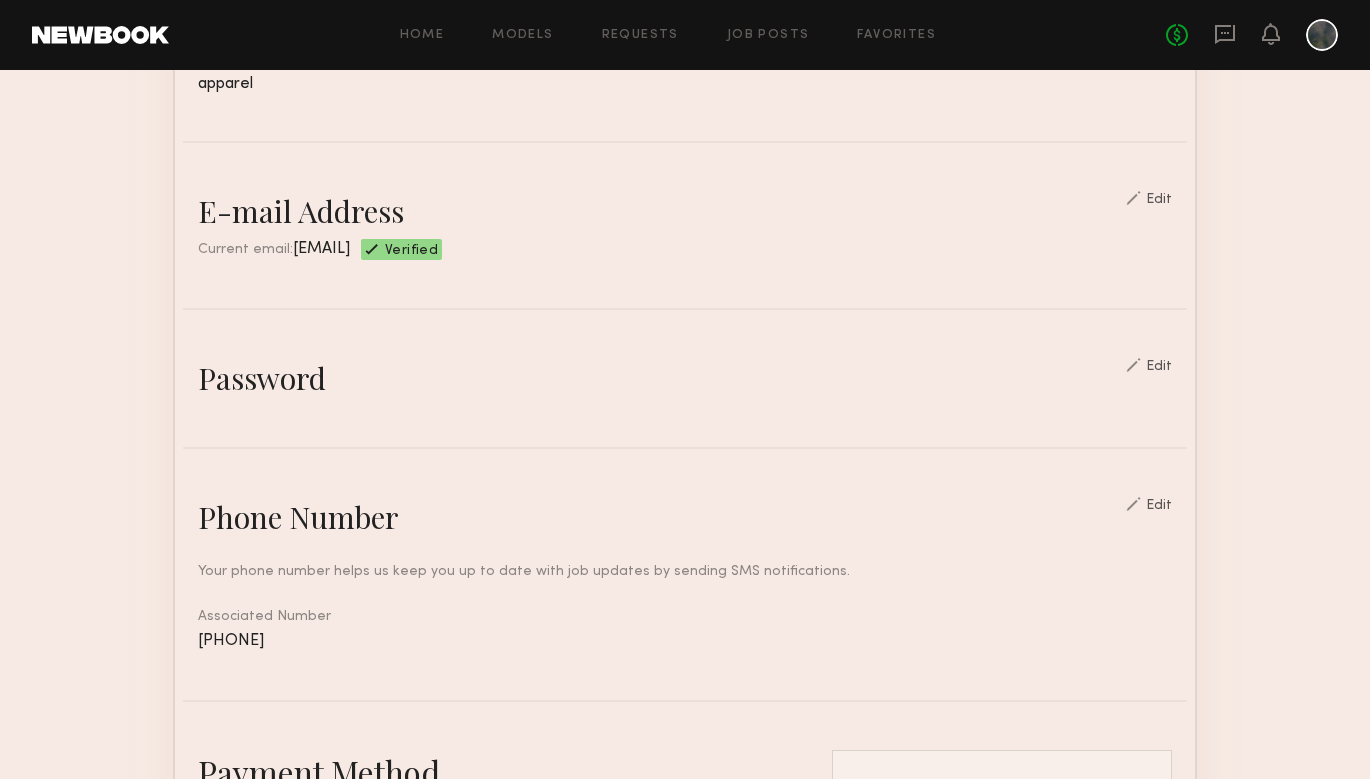 scroll, scrollTop: 474, scrollLeft: 0, axis: vertical 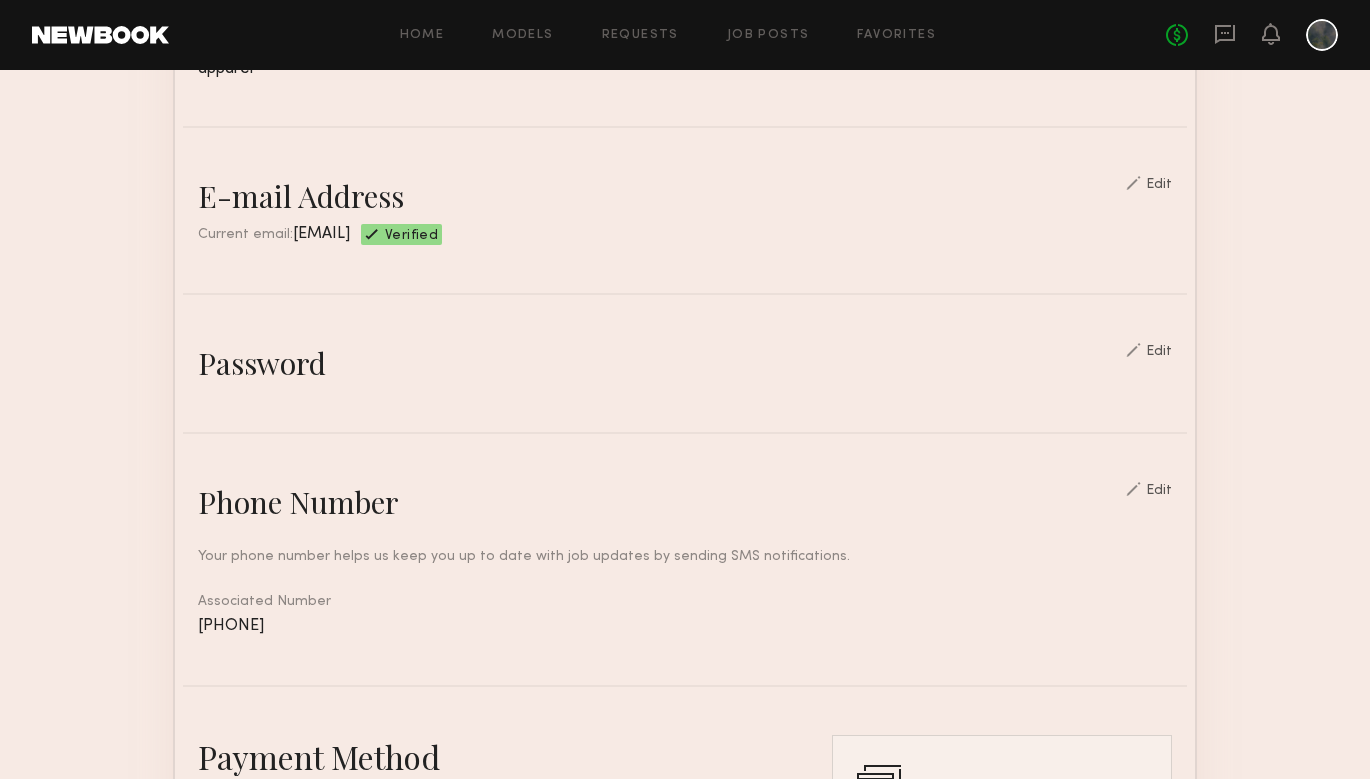 click 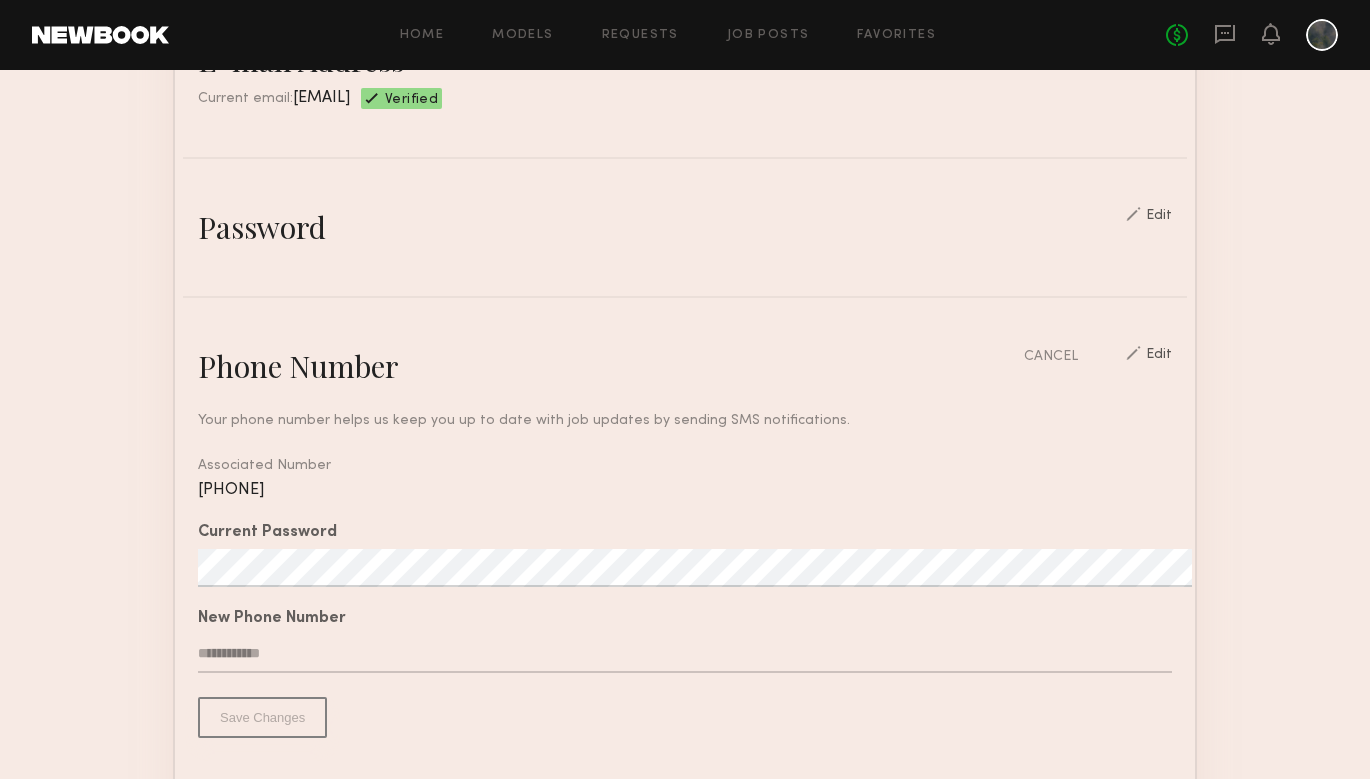 scroll, scrollTop: 612, scrollLeft: 0, axis: vertical 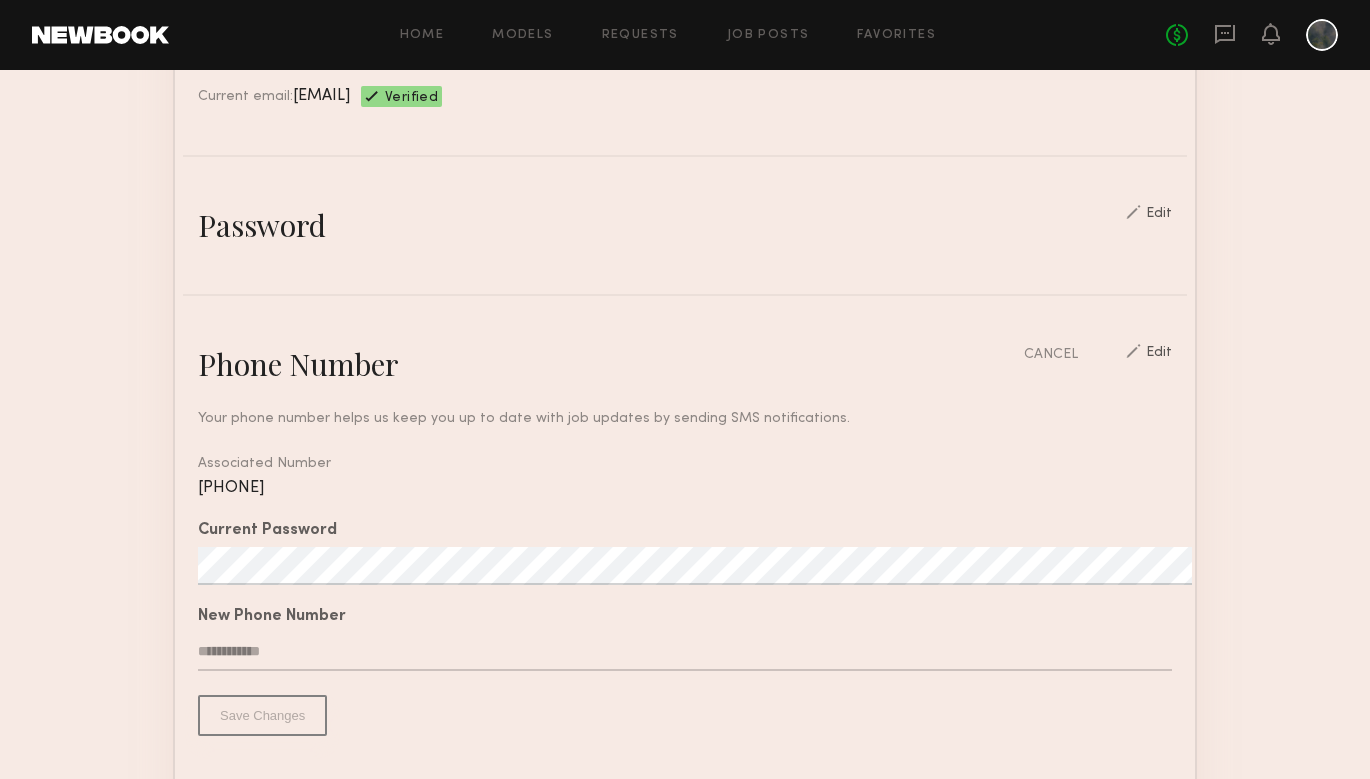 click on "[PHONE]" 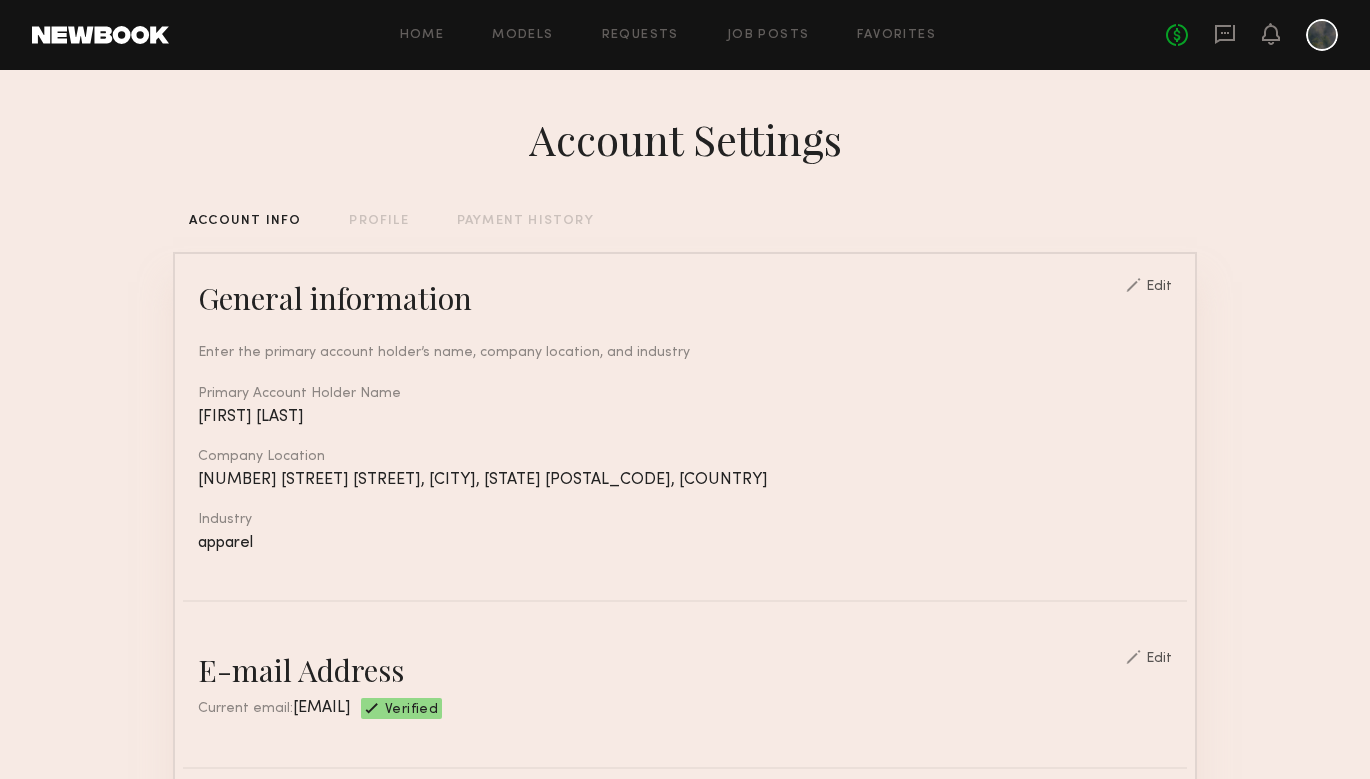 scroll, scrollTop: 0, scrollLeft: 0, axis: both 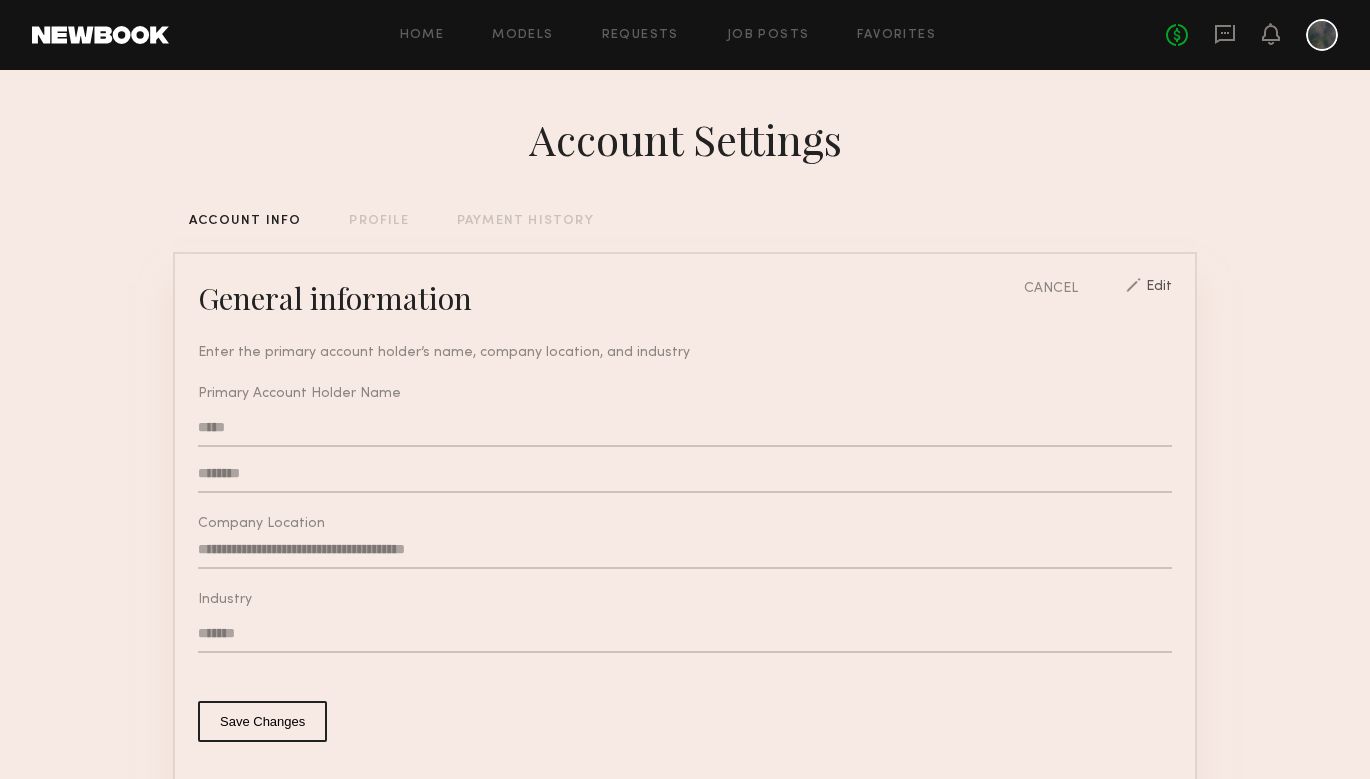 click on "*****" 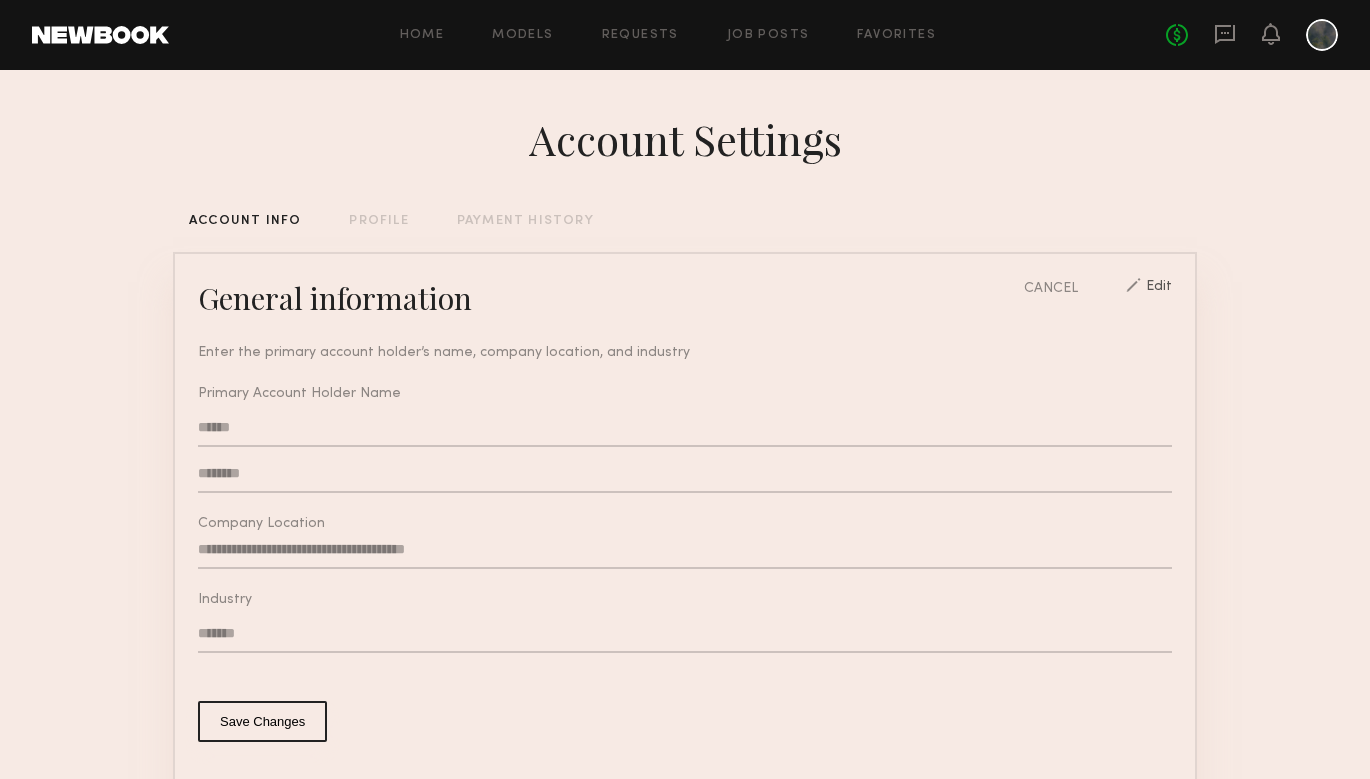 type on "*****" 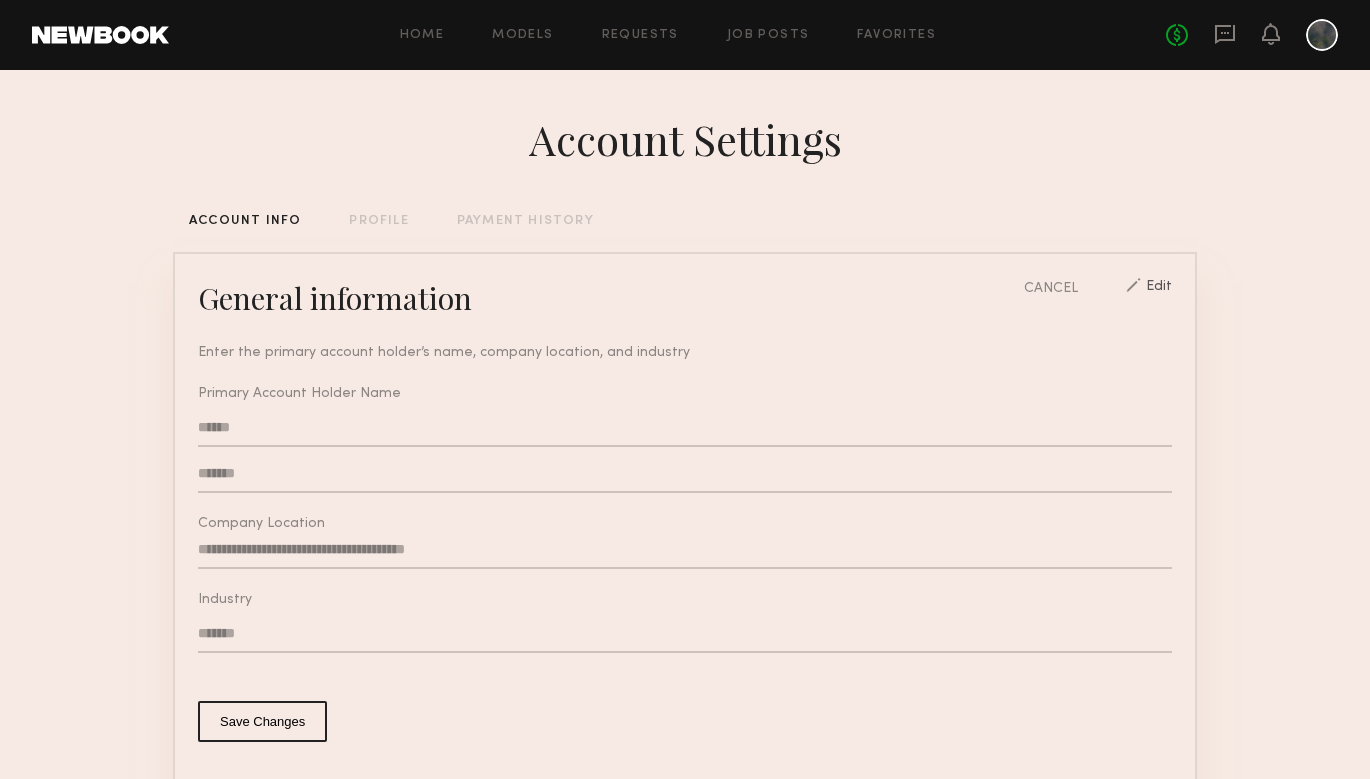 type on "*******" 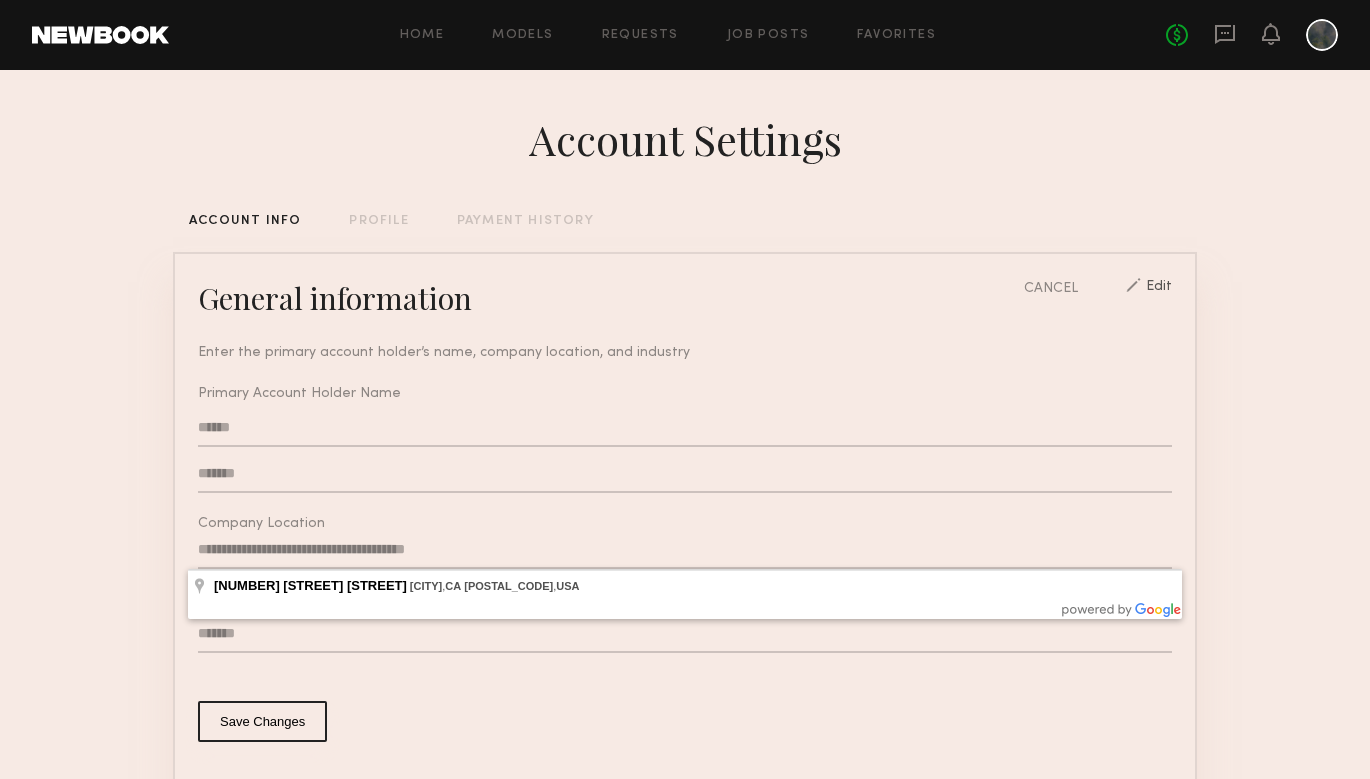click on "**********" 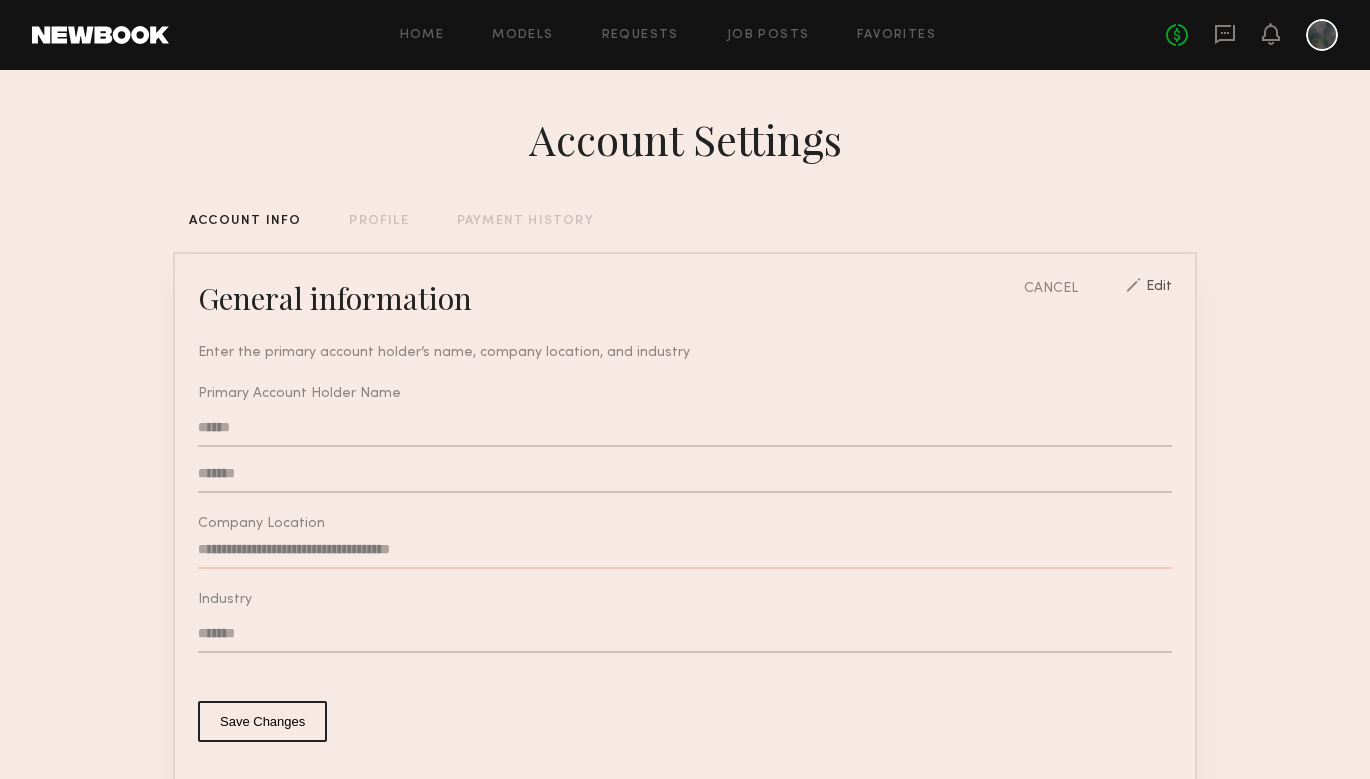 type on "**********" 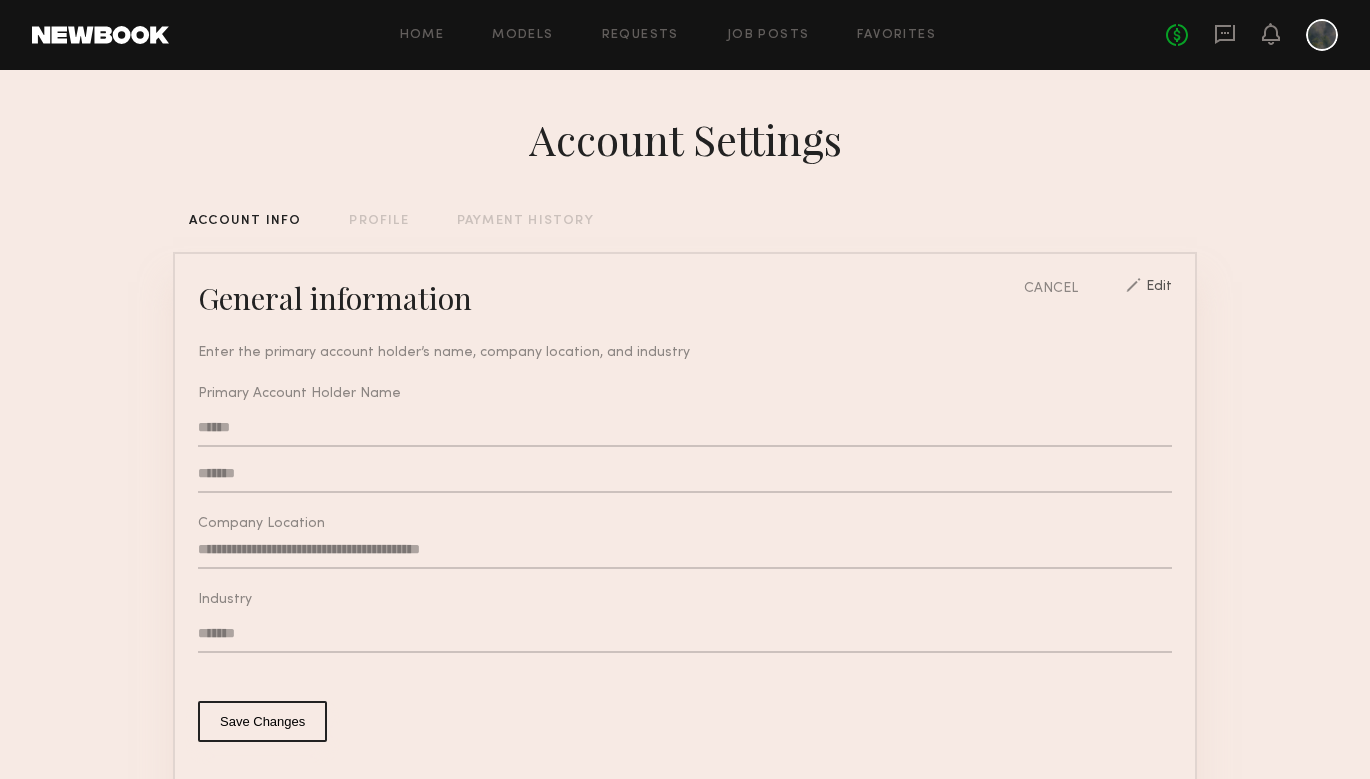 click on "Save Changes" 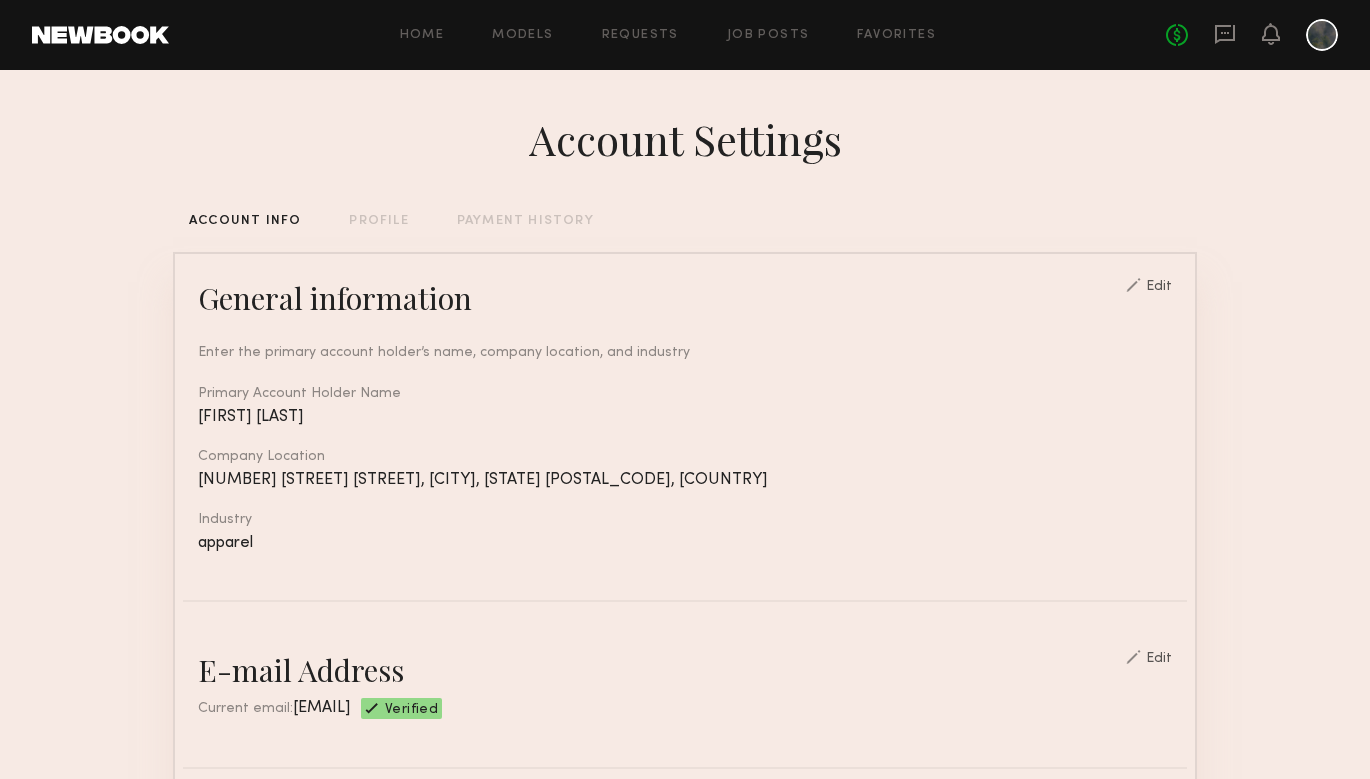click on "PROFILE" 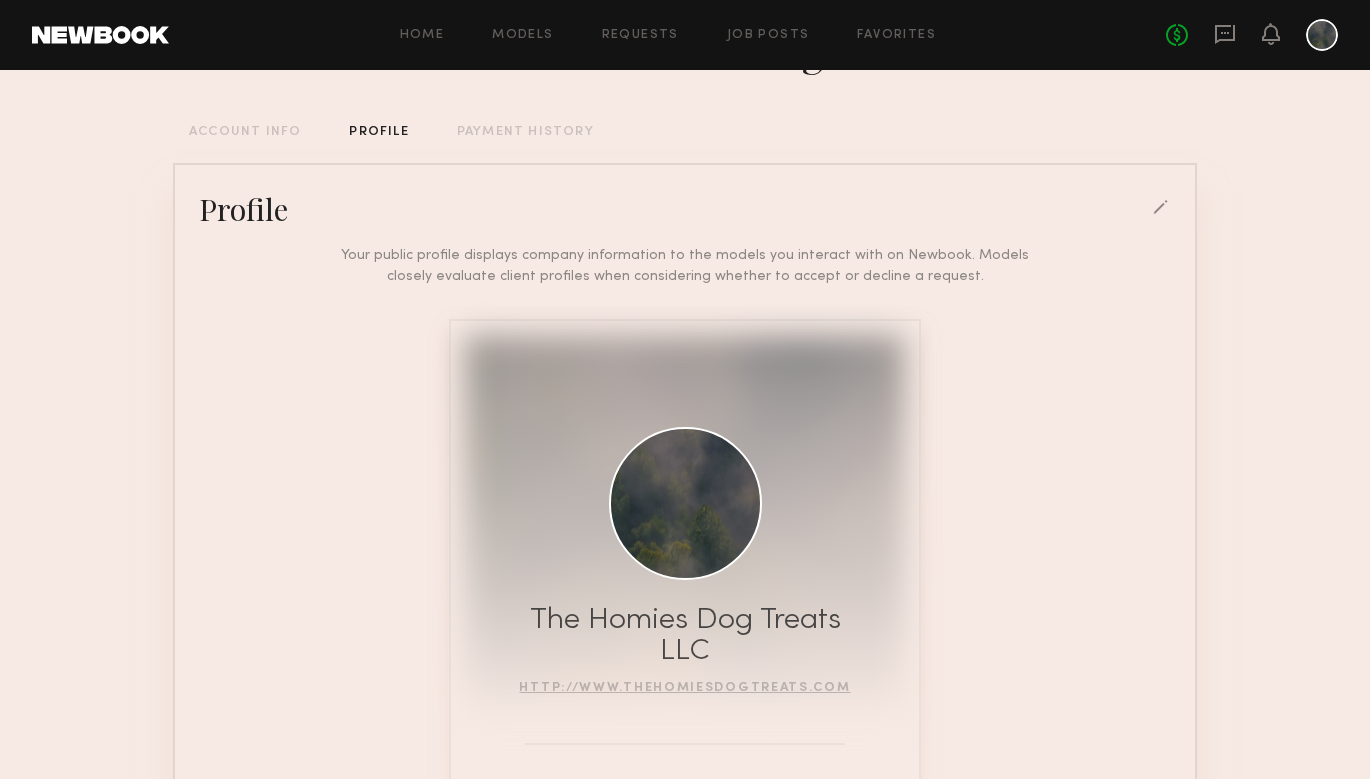 scroll, scrollTop: 32, scrollLeft: 0, axis: vertical 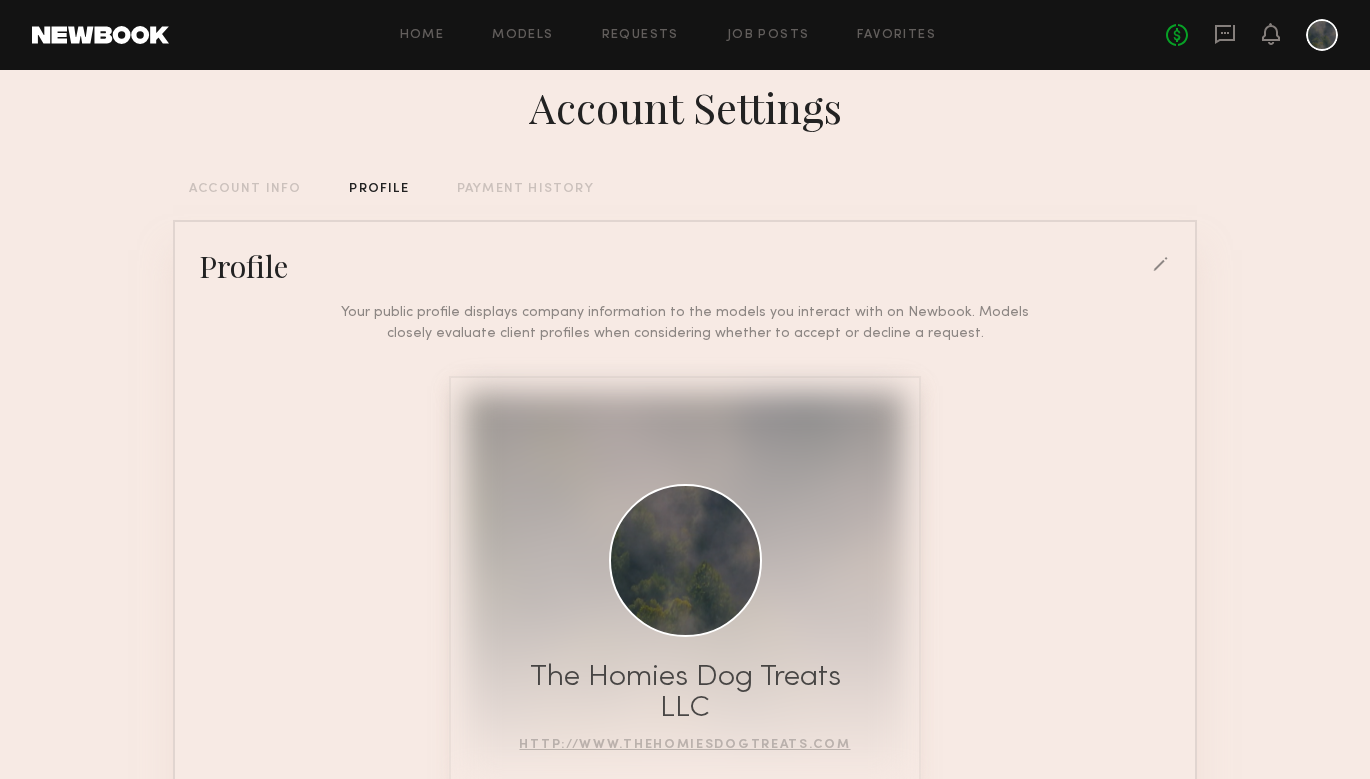 click 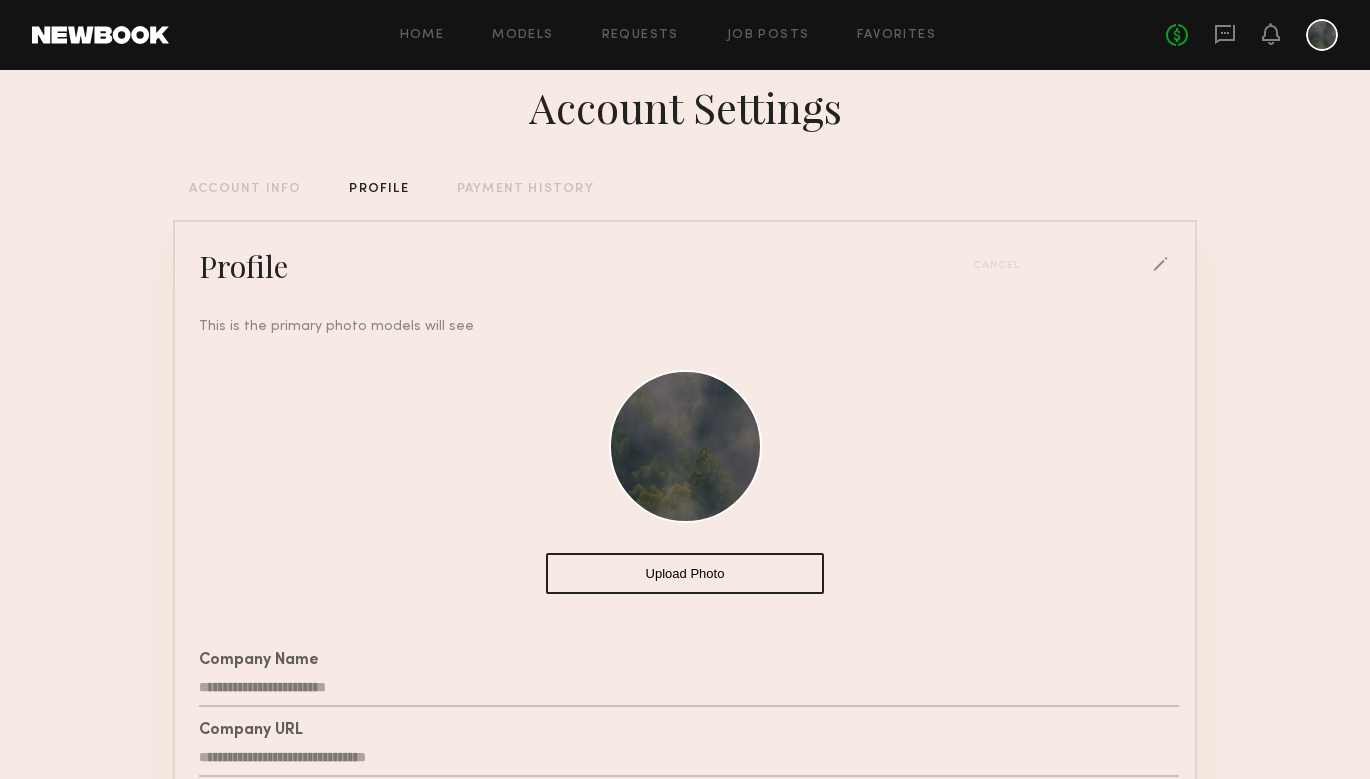 click on "Upload Photo" 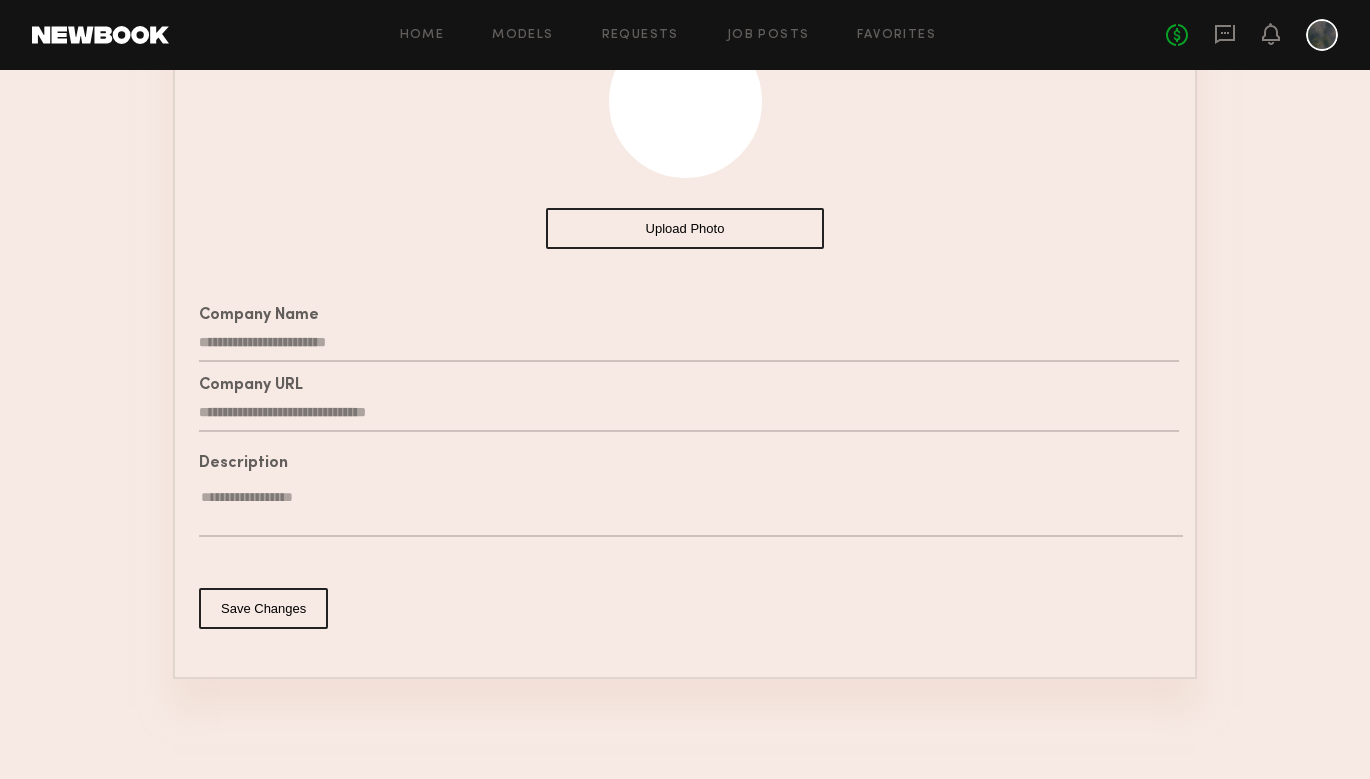 scroll, scrollTop: 379, scrollLeft: 0, axis: vertical 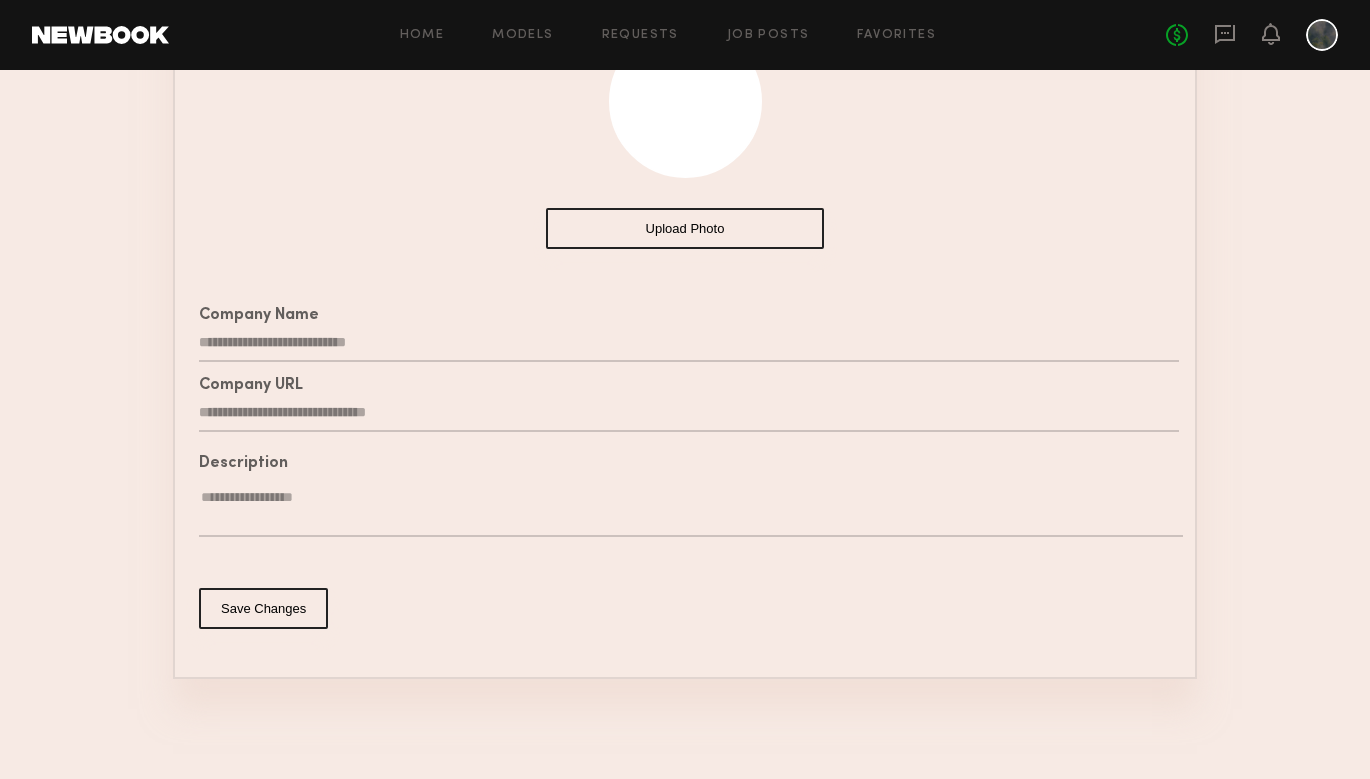 type on "**********" 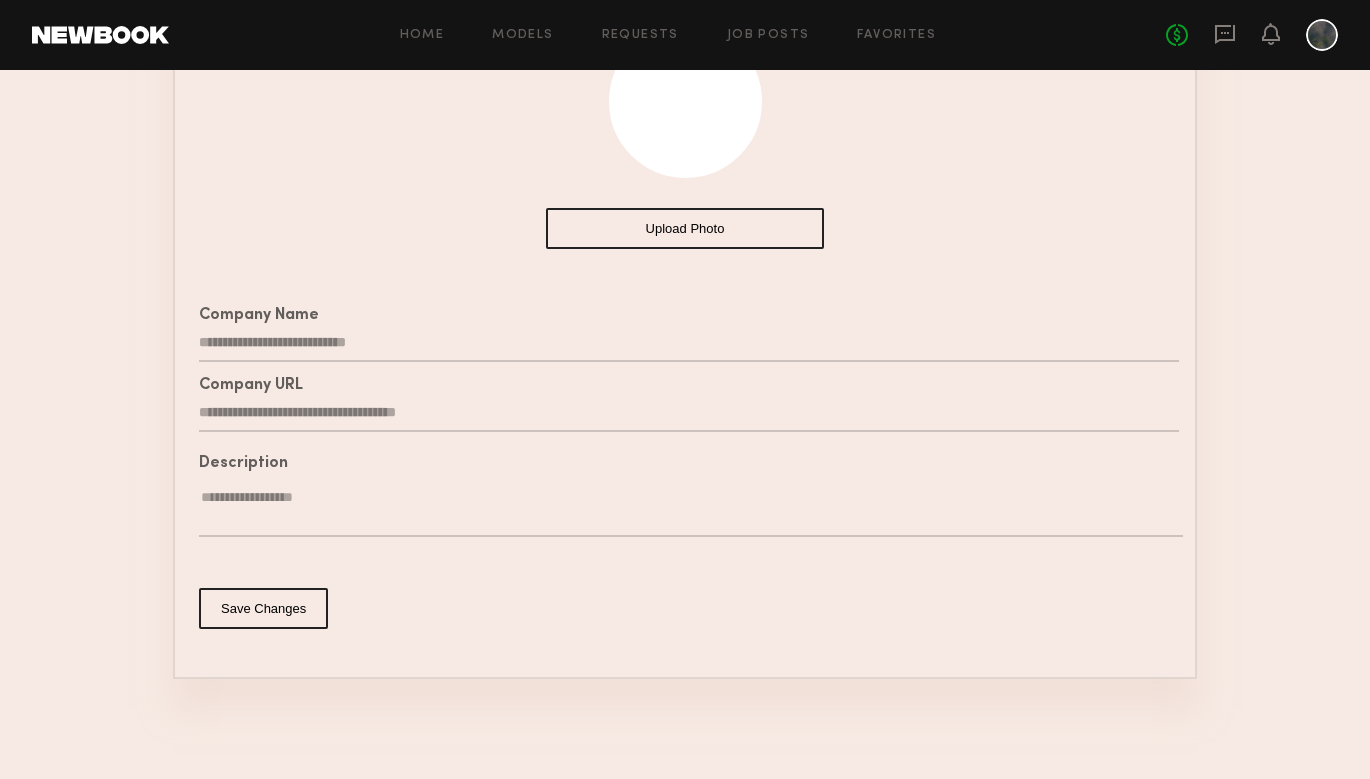 type on "**********" 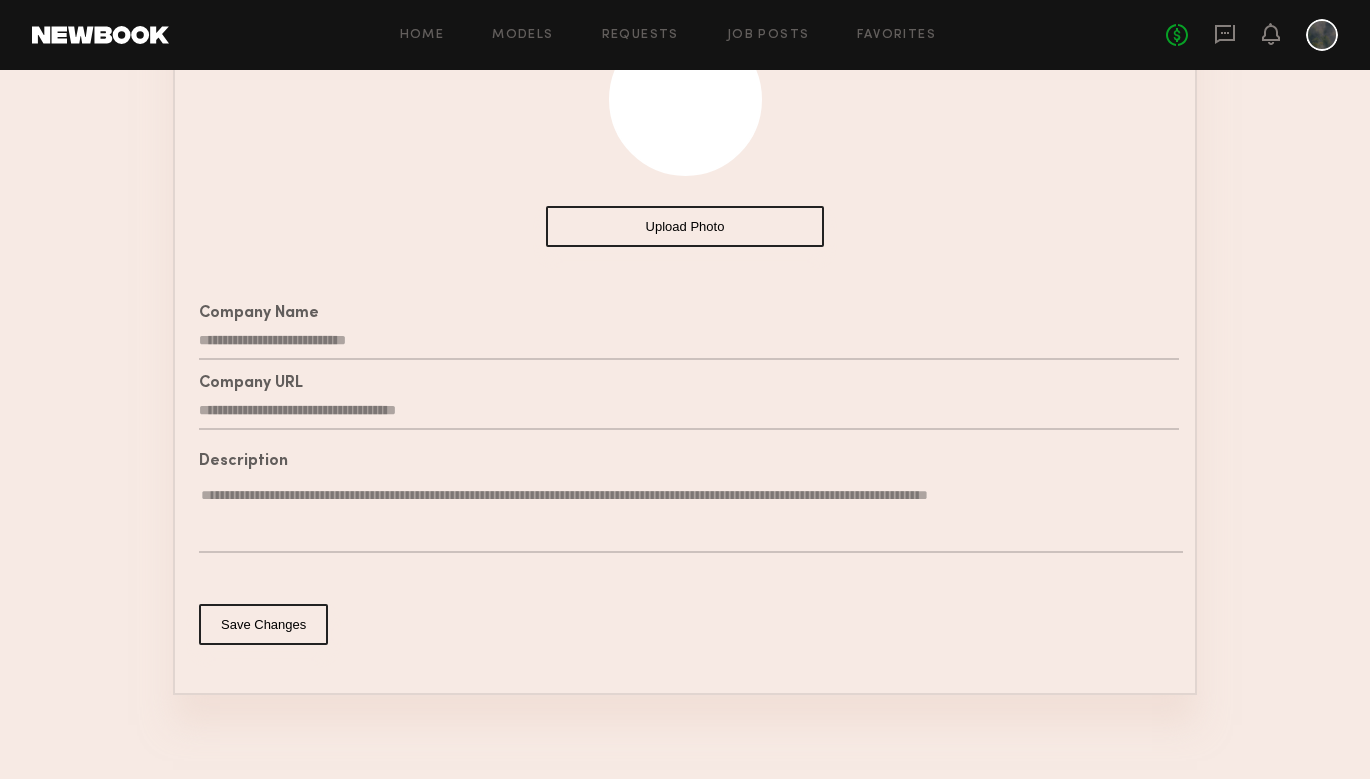 type on "**********" 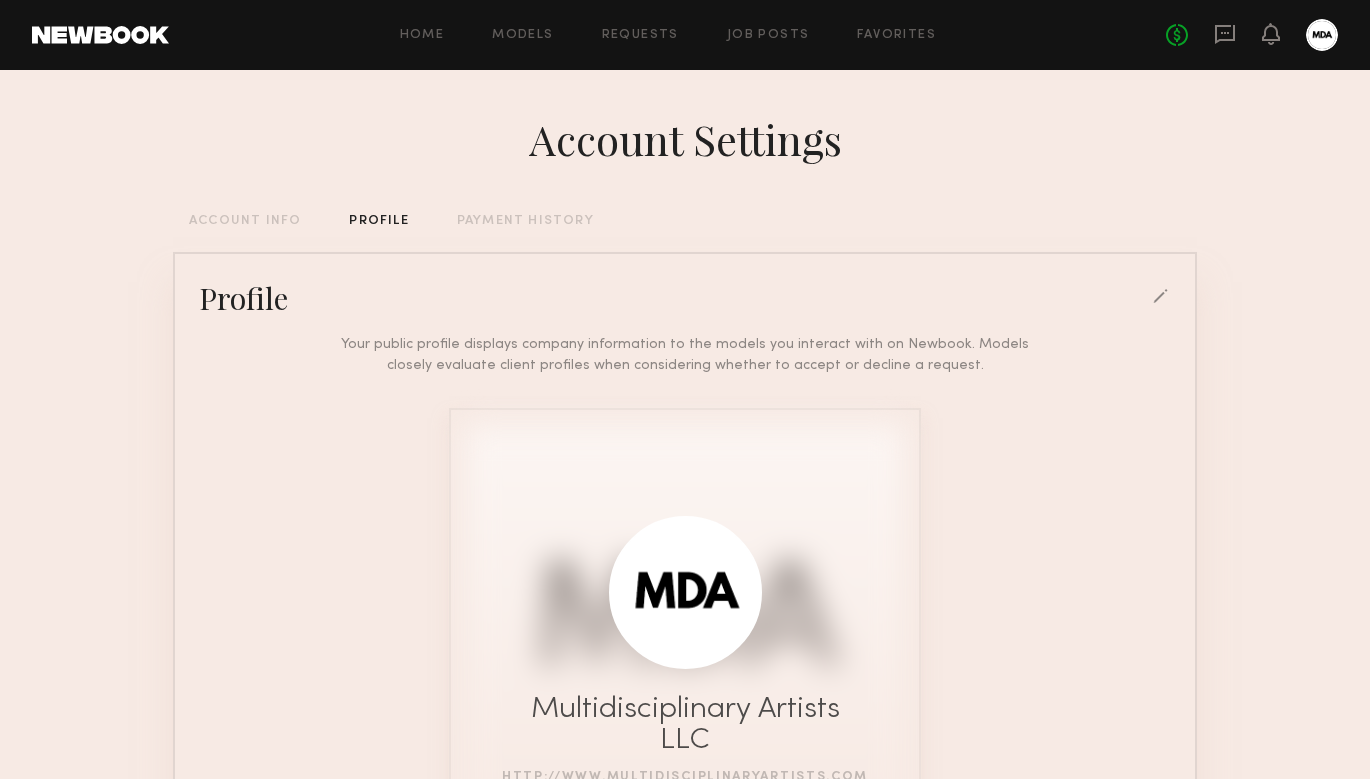 scroll, scrollTop: 0, scrollLeft: 0, axis: both 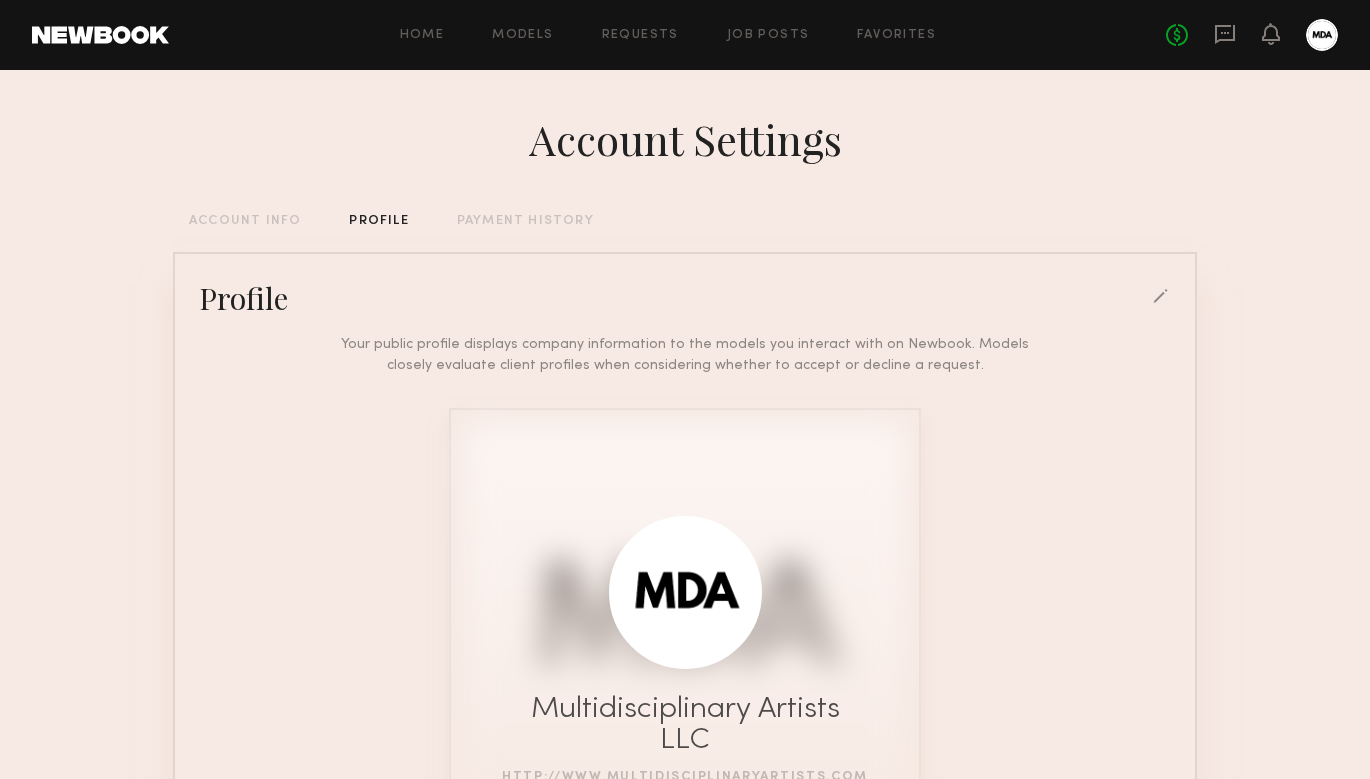 click on "PAYMENT HISTORY" 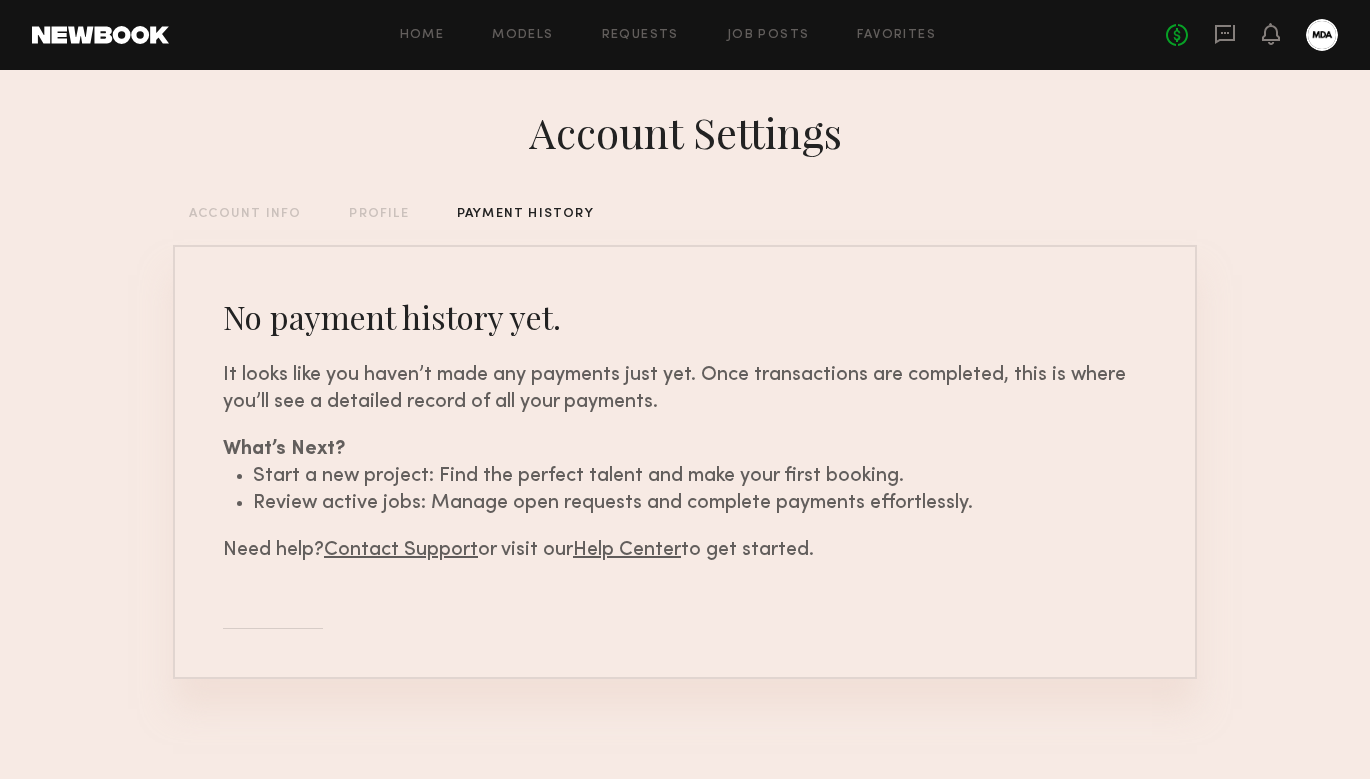 scroll, scrollTop: 7, scrollLeft: 0, axis: vertical 